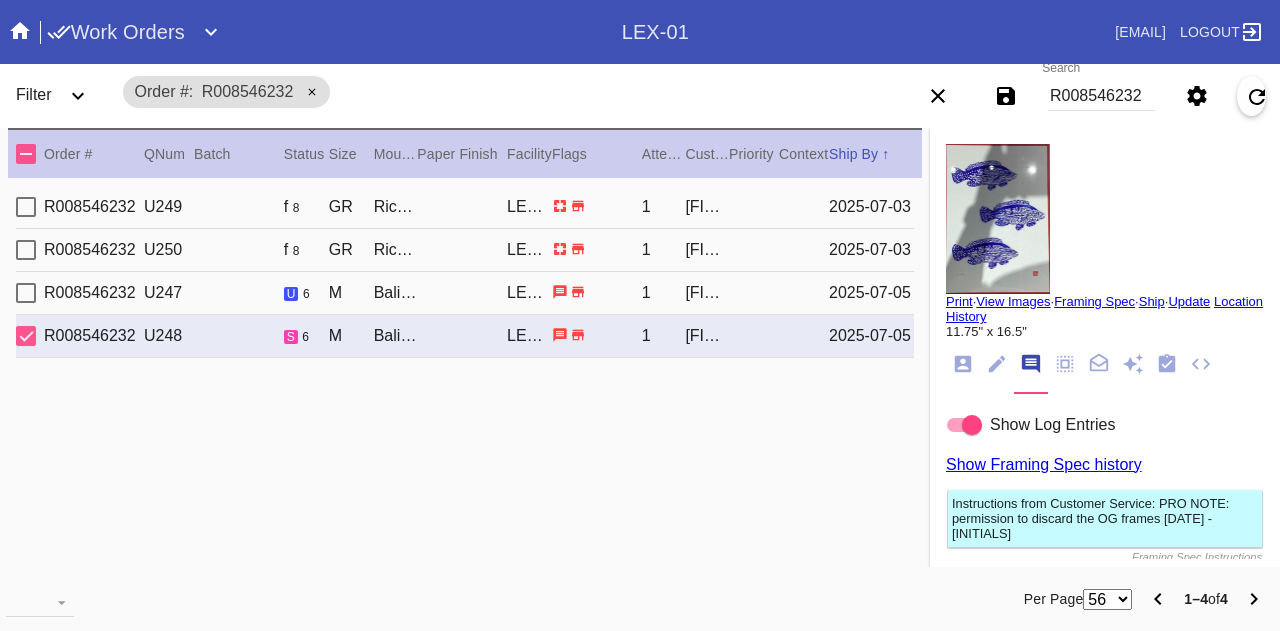 scroll, scrollTop: 0, scrollLeft: 0, axis: both 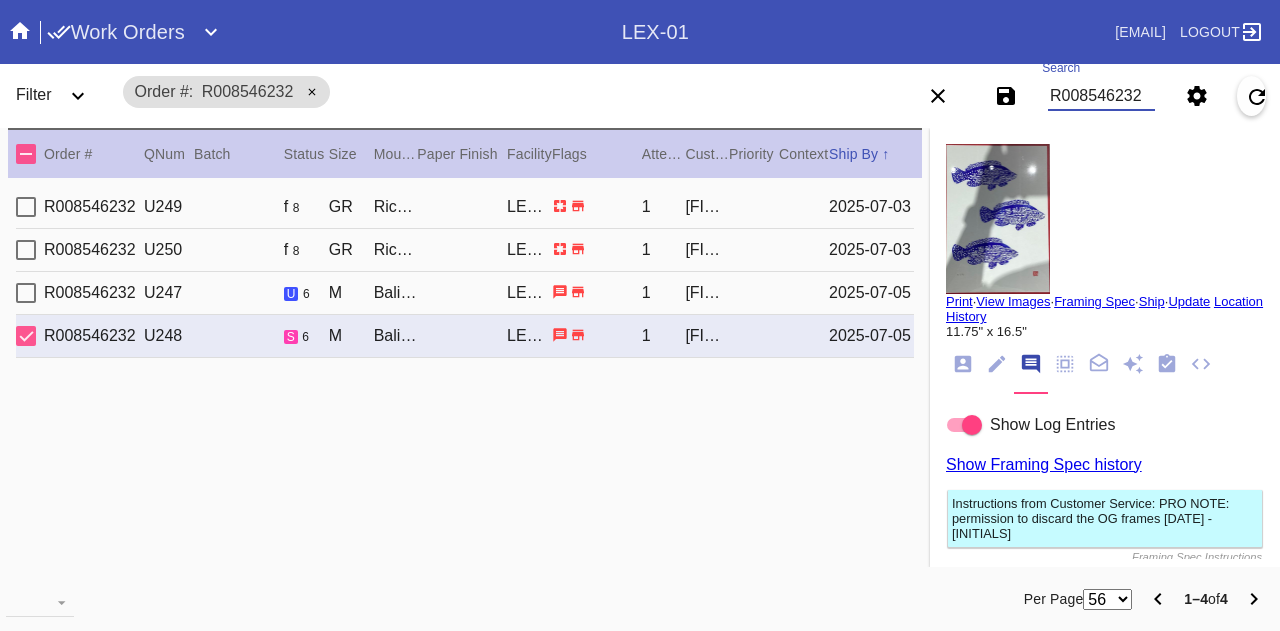 click on "R008546232" at bounding box center (1101, 96) 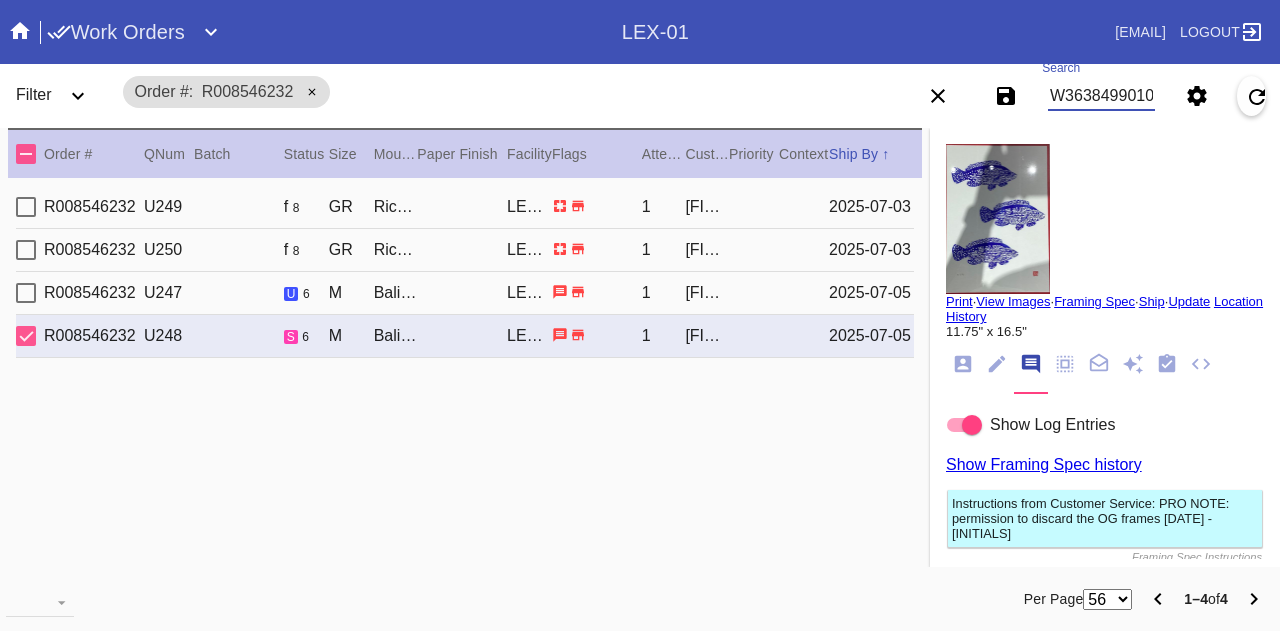 scroll, scrollTop: 0, scrollLeft: 45, axis: horizontal 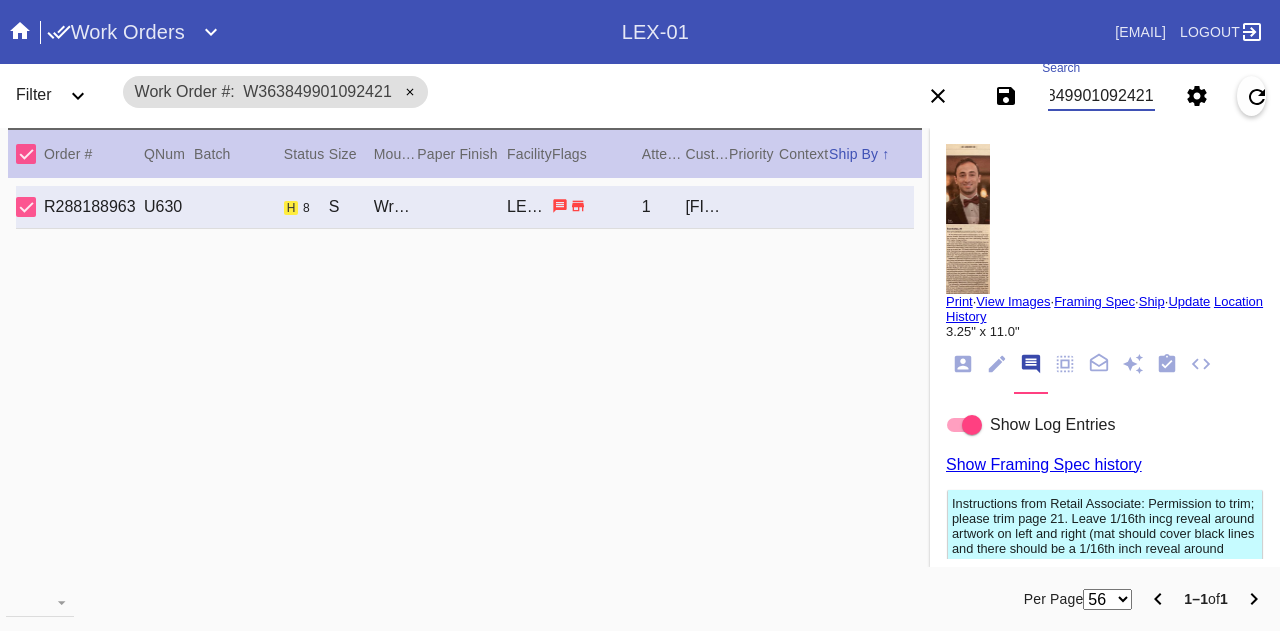 type on "W363849901092421" 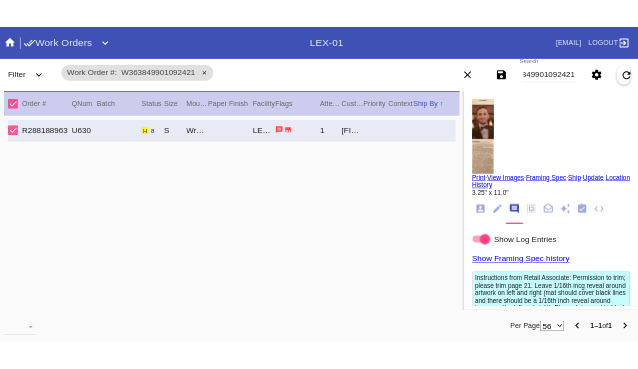scroll, scrollTop: 0, scrollLeft: 0, axis: both 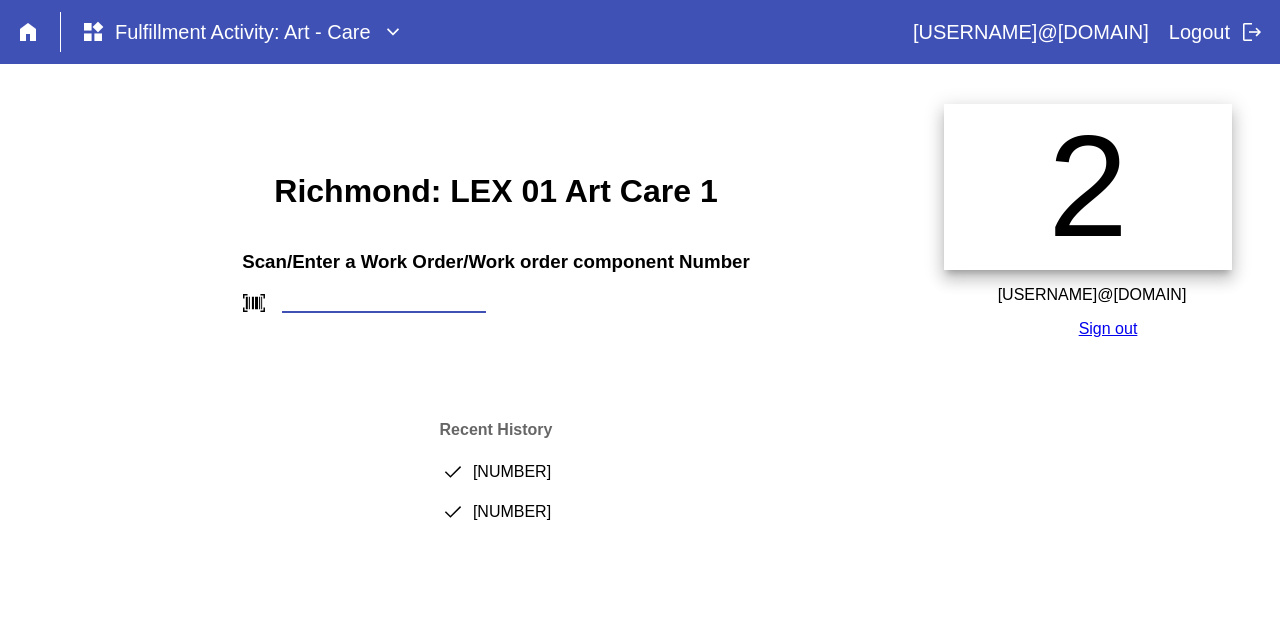 click at bounding box center [384, 302] 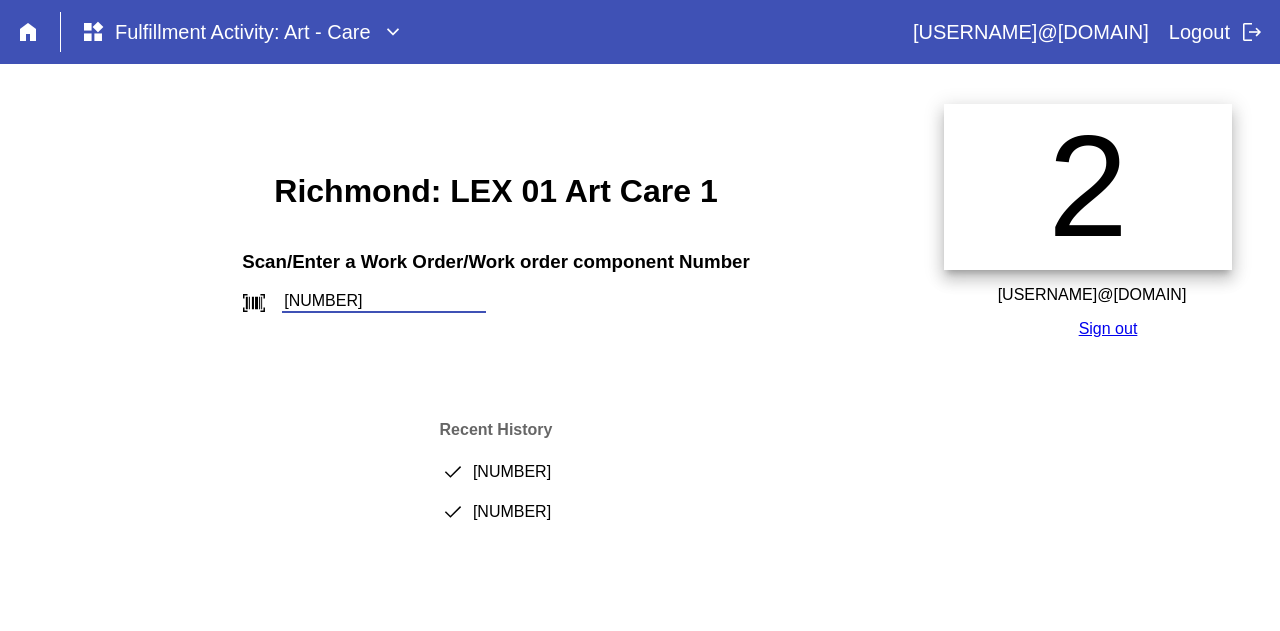 type on "[NUMBER]" 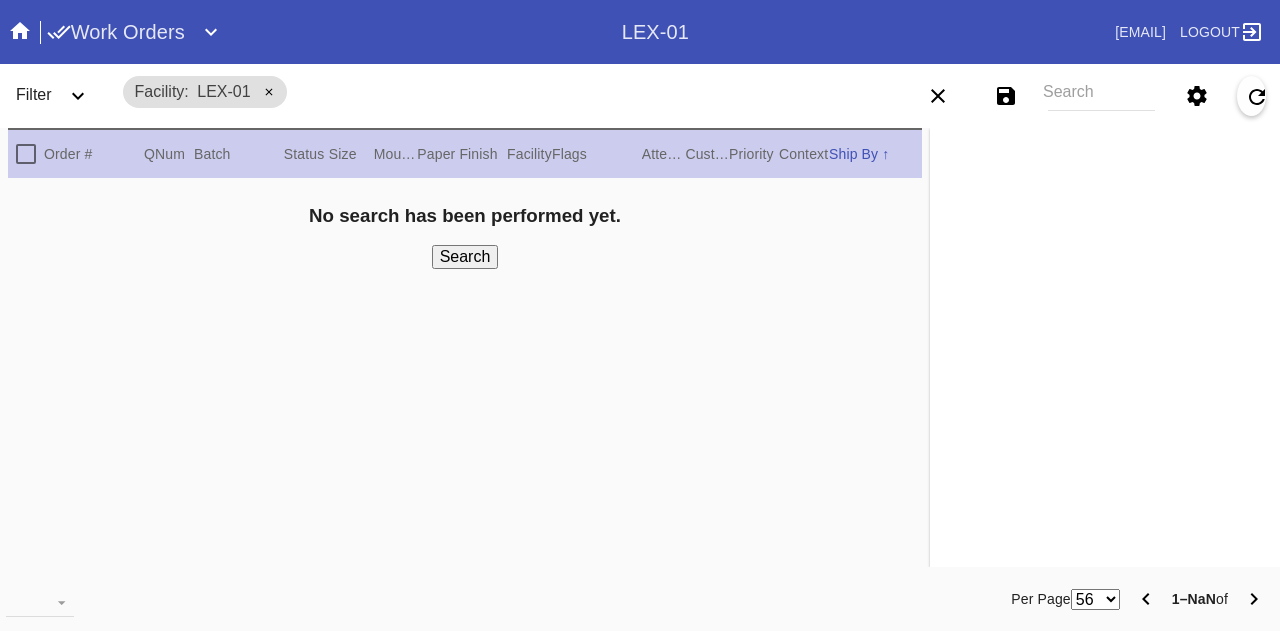 scroll, scrollTop: 0, scrollLeft: 0, axis: both 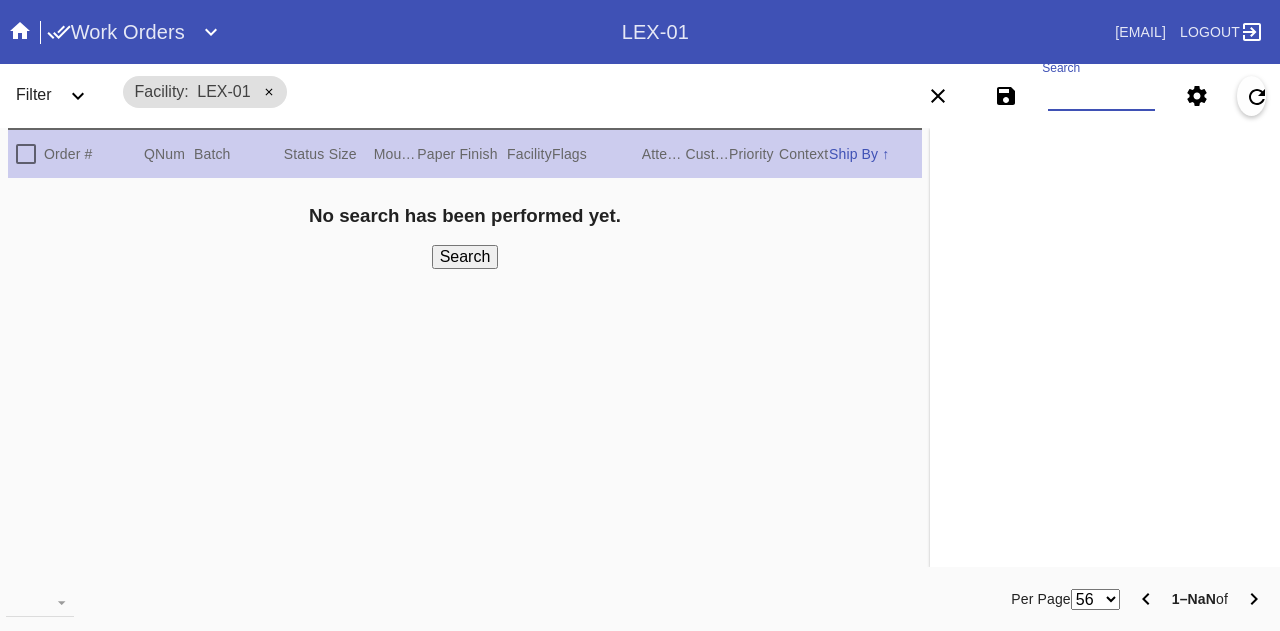 click on "Search" at bounding box center (1101, 96) 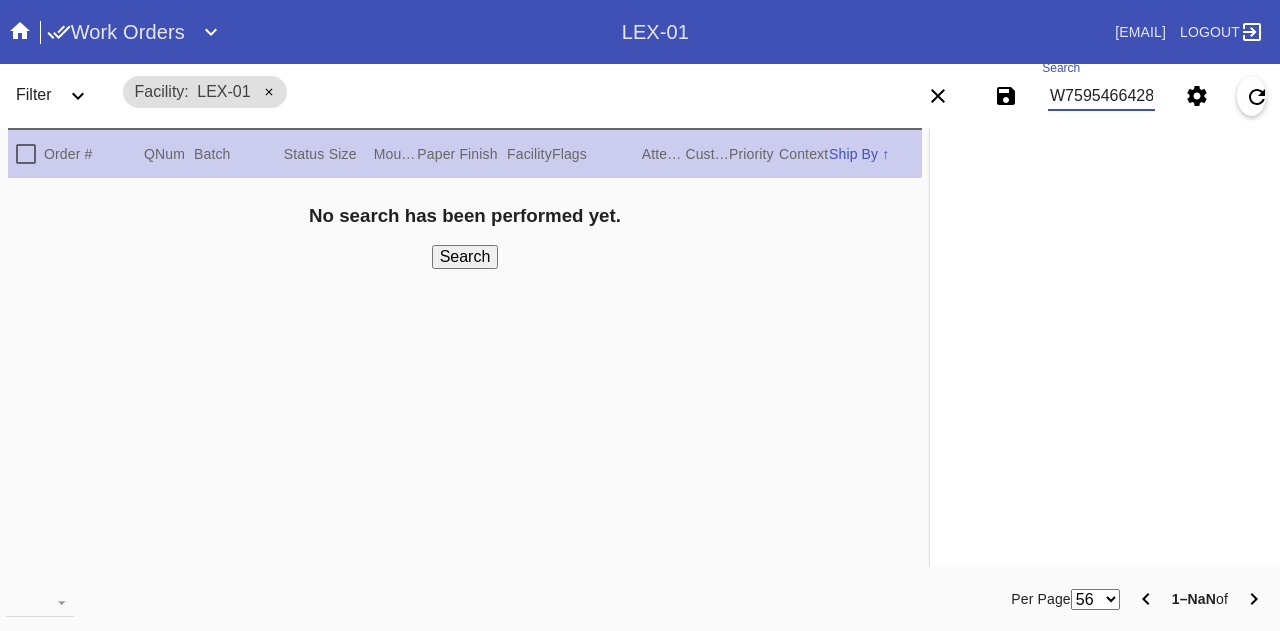 scroll, scrollTop: 0, scrollLeft: 45, axis: horizontal 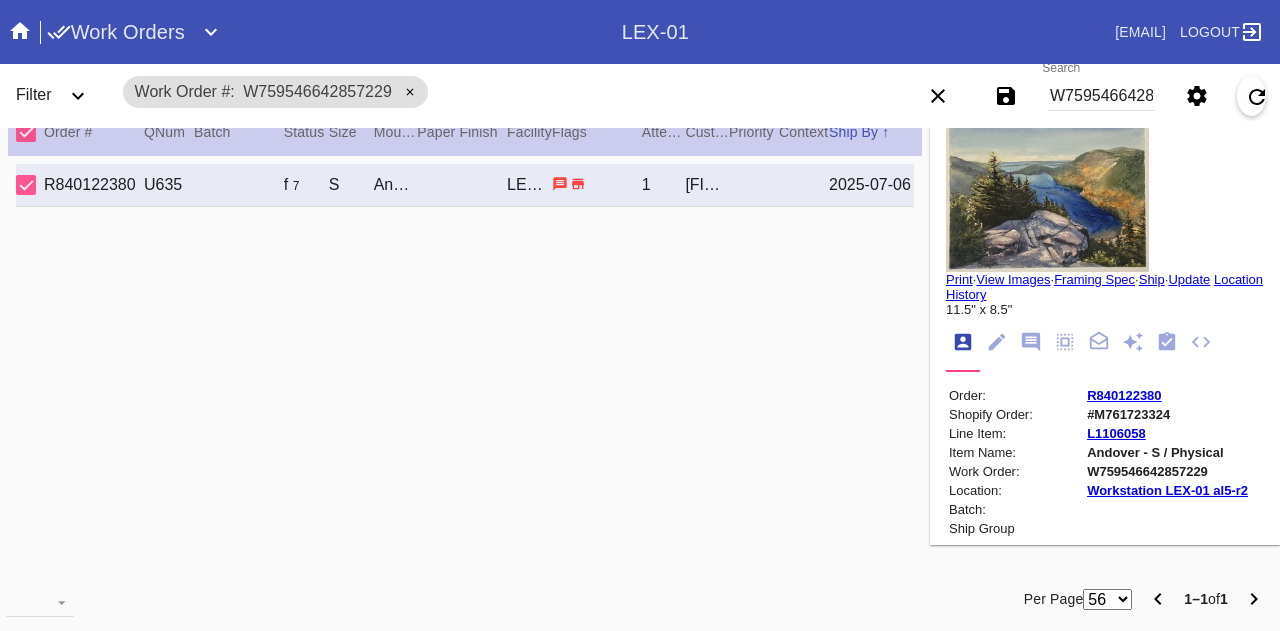 click on "Save filters to NEW SAVED FILTER All Active Holiday All Retail Stores (Gift & Go + Bopis) Artwork Shipped Cage Inventory - Customer Approved Cage Inventory - Pull for Production Canvas Due Canvas frames, fine art Canvas frames, Retail Canvas Orders In-Process CF Returns Current HPO Orders Customer Approved DAR-LEX03 ELP. DAR Printroom Dekko Available to Print Dekko Eligible DEKKO today's shipments Employee Digital Art End to End F4B Open Orders Hold to ship Holiday Holiday DC STS Holiday Physical Orders Remaining (Lex-01) Hot Spot: Finished Goods HOT SPOT: Finished Goods STS Hot Spot: Receiving Hot Spot: Recon Hot Spot: Shipping I-Cell Clear Float I-Cell - Lex01 - Drymounts I-Cell-Lex01- Expedited I-Cell Lex01 - Floats I-Cell Tabletop Arch, Oval, Circle Cut I-Cell Table Top Standard LEX-01 AL1 and AL2 6/2/25 LEX-01 AL5 6/2/25 LEX-01 Canvas 6/2/25 LEX01 FACTORY SCAN- WIP LEX-01 Oversize 6/2/25 LEX-03 Approved LEX-03 Clear Float LEX-03-Drymount LEX-03-EXPEDITED LEX03 Expedited Floats LEX-03 Floats (raised)" at bounding box center [1088, 96] 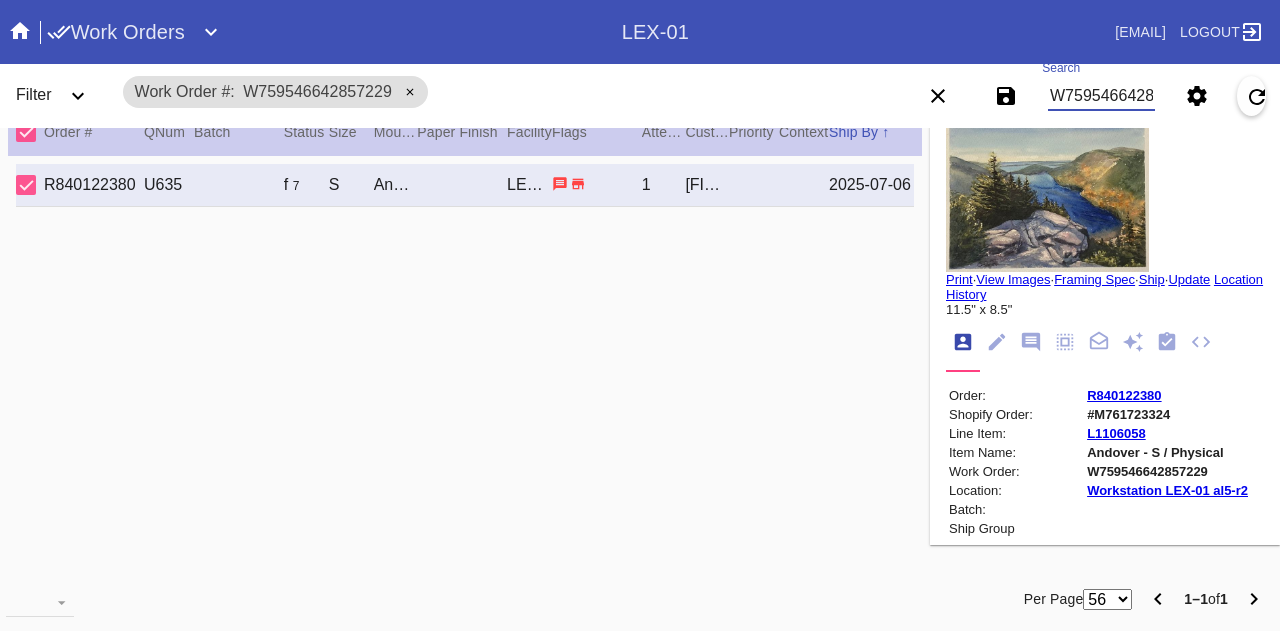 click on "W759546642857229" at bounding box center (1101, 96) 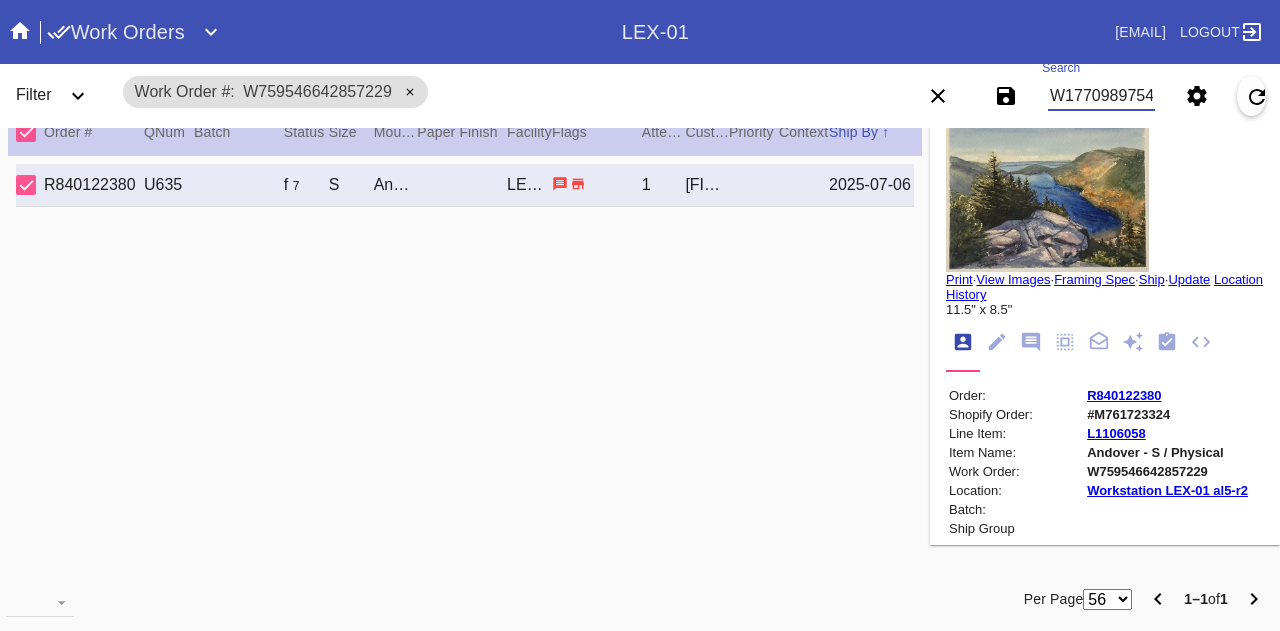 type on "W177098975451221" 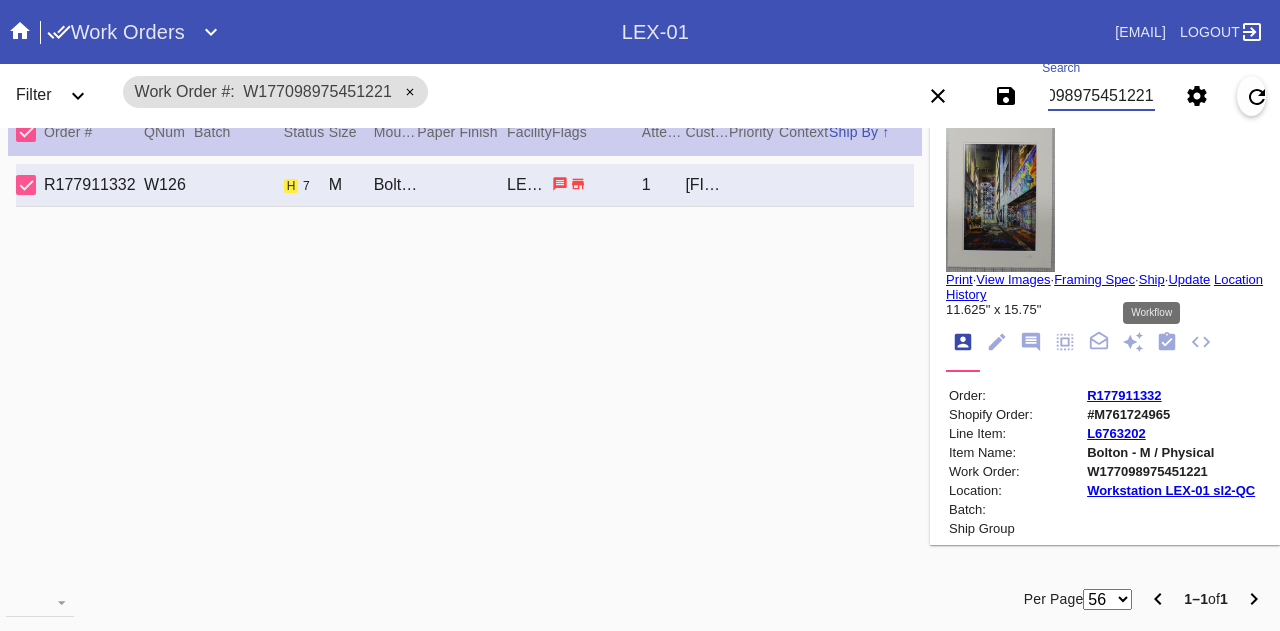 scroll, scrollTop: 0, scrollLeft: 0, axis: both 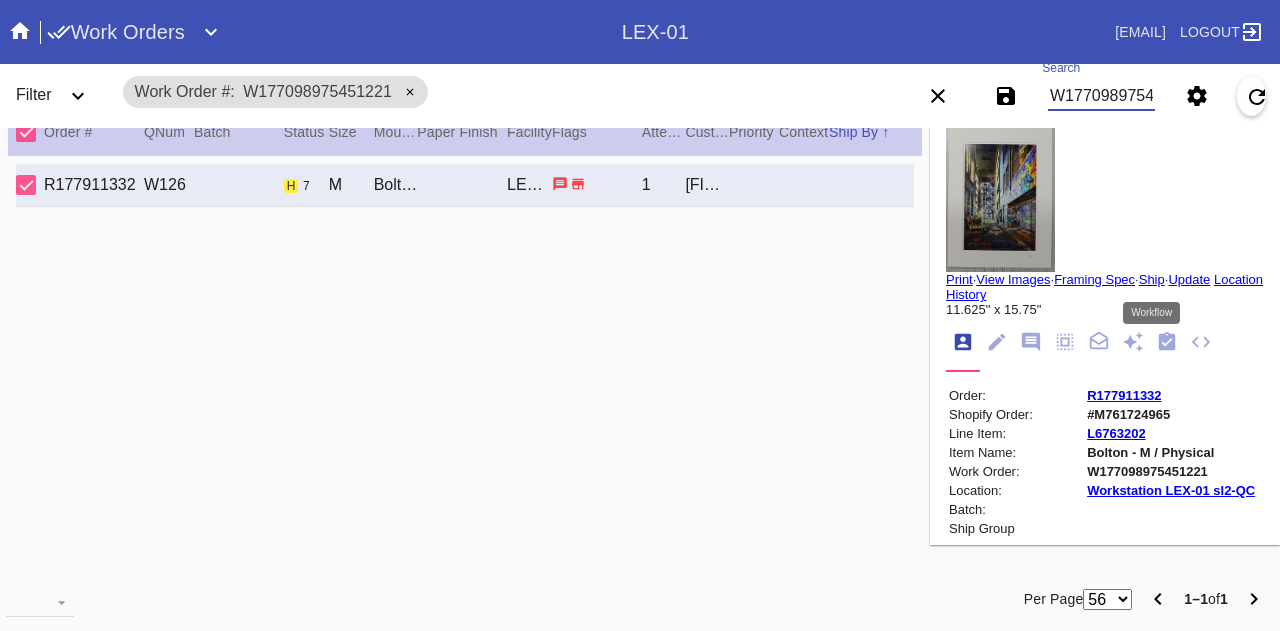 click at bounding box center (1167, 341) 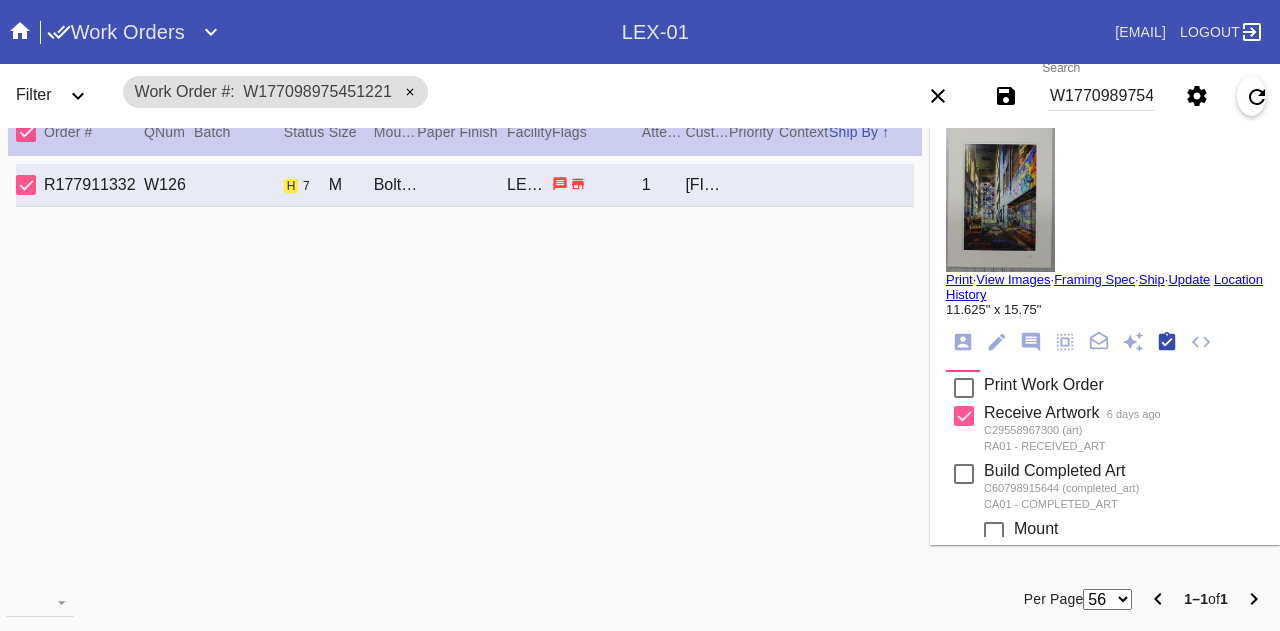 scroll, scrollTop: 318, scrollLeft: 0, axis: vertical 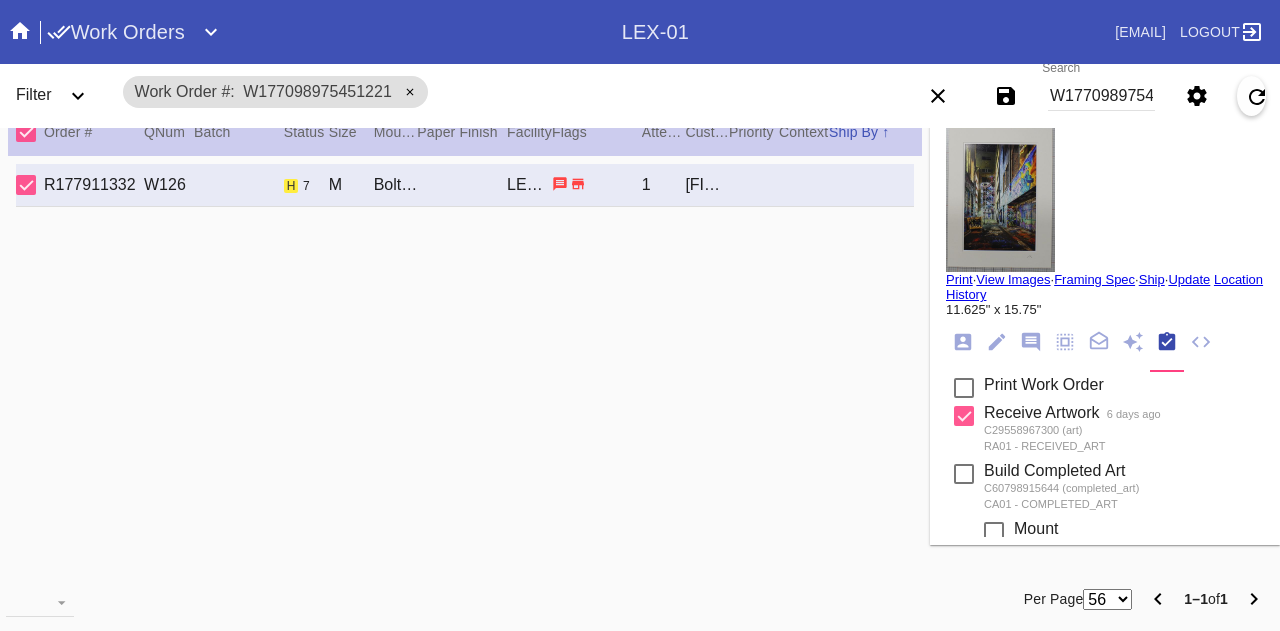 click at bounding box center [1065, 342] 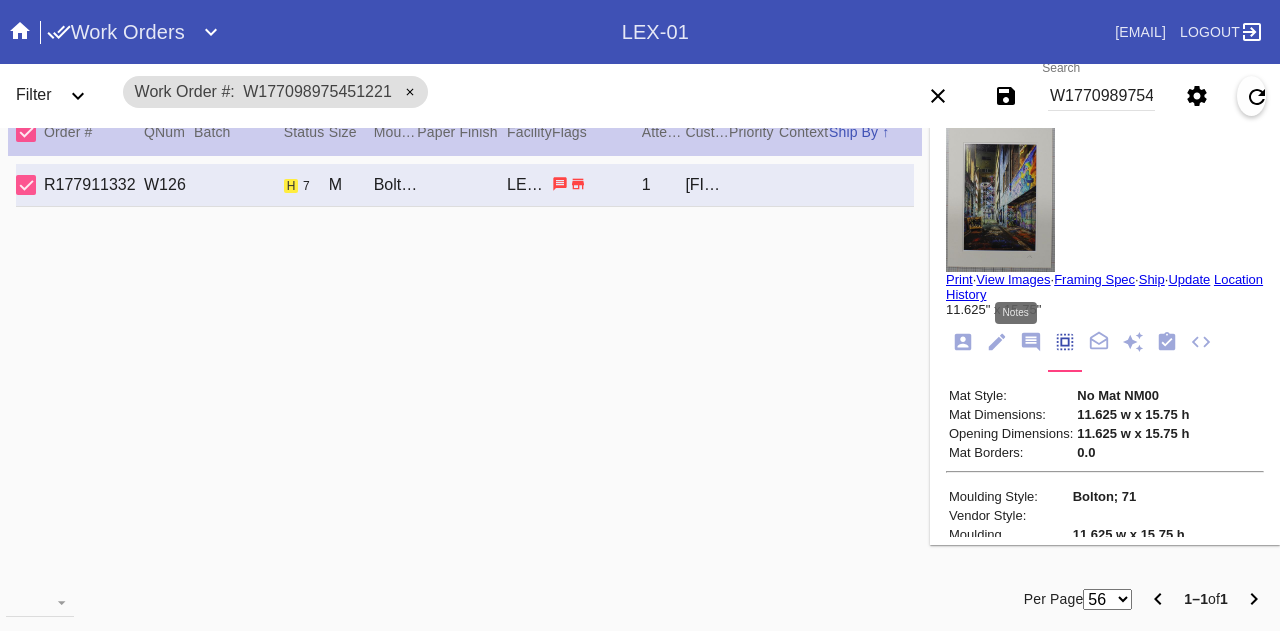 click at bounding box center (1031, 342) 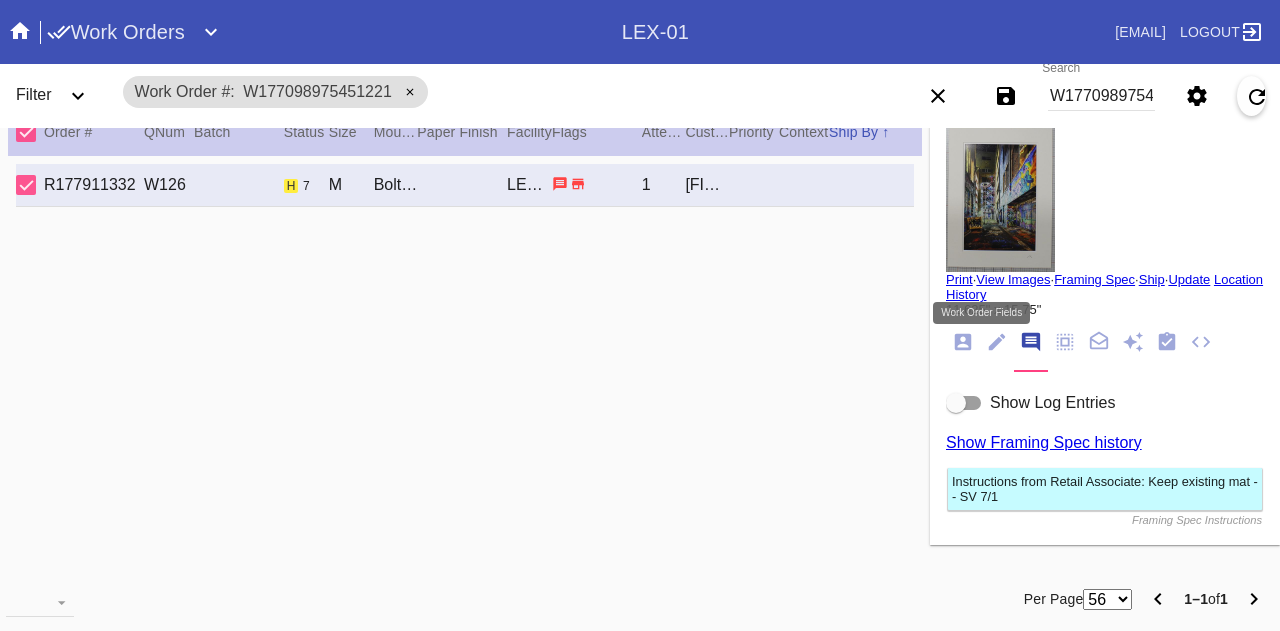 click at bounding box center [997, 342] 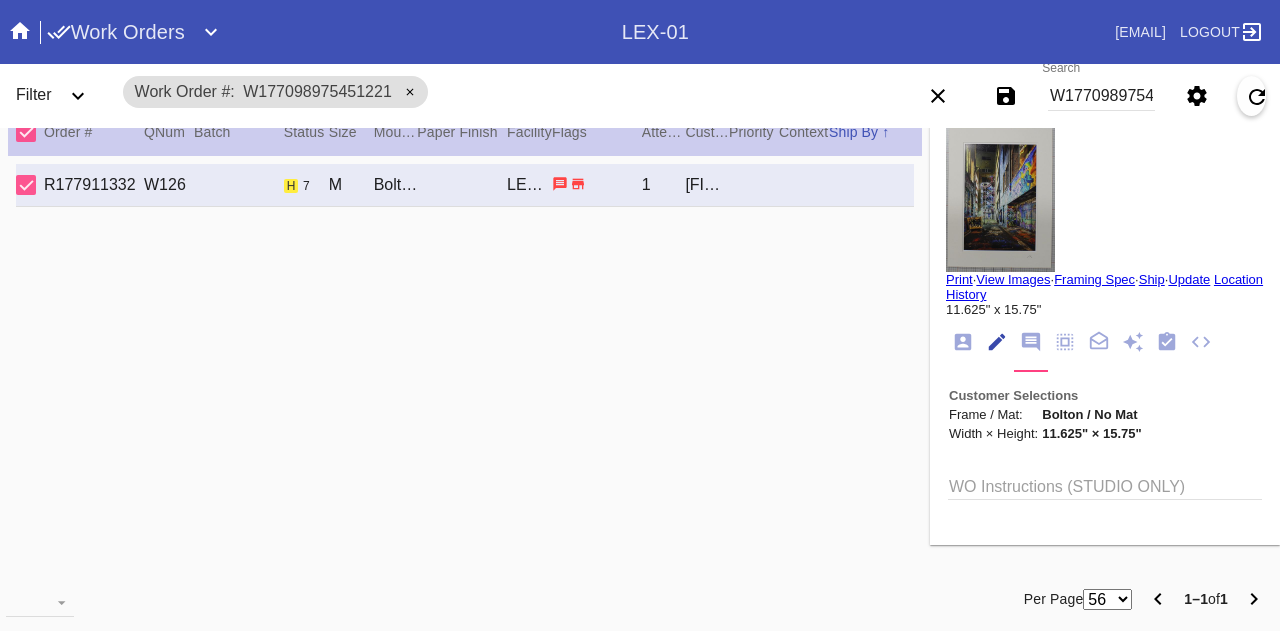 scroll, scrollTop: 73, scrollLeft: 0, axis: vertical 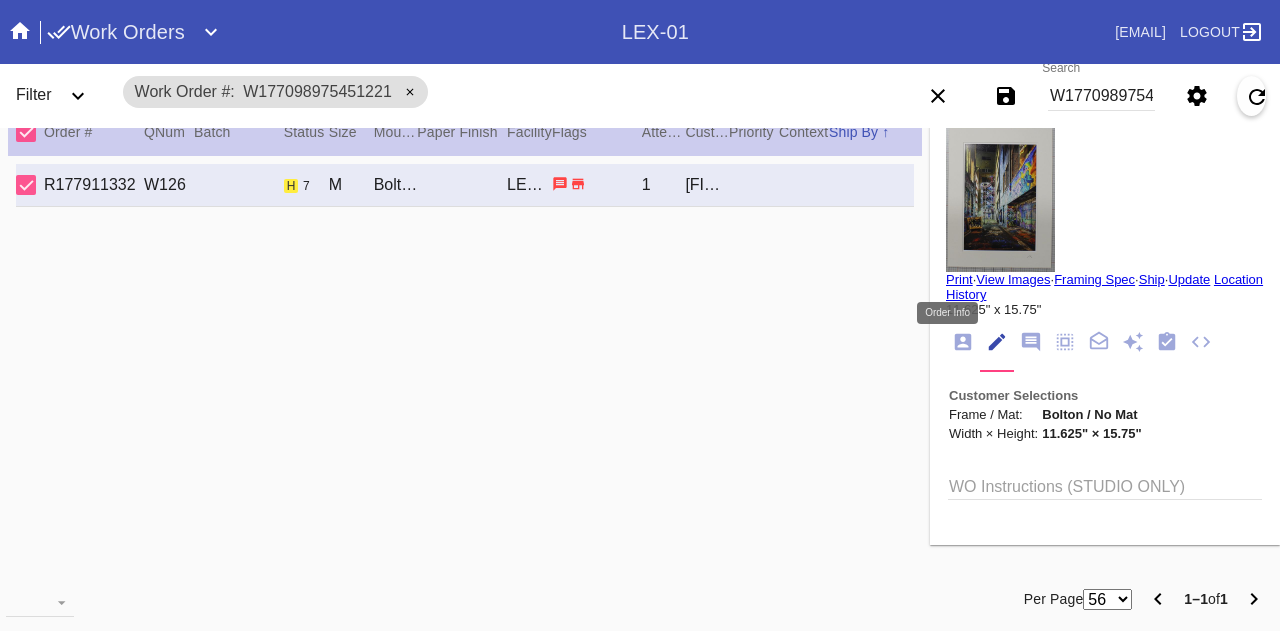 click at bounding box center (963, 342) 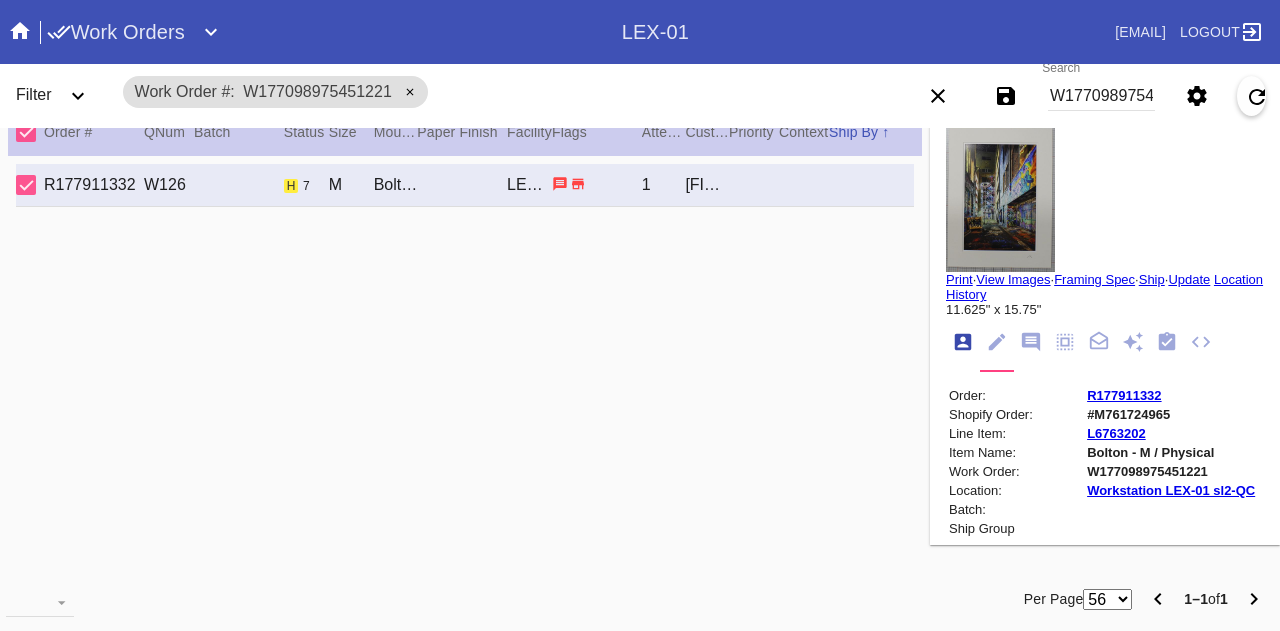 scroll, scrollTop: 24, scrollLeft: 0, axis: vertical 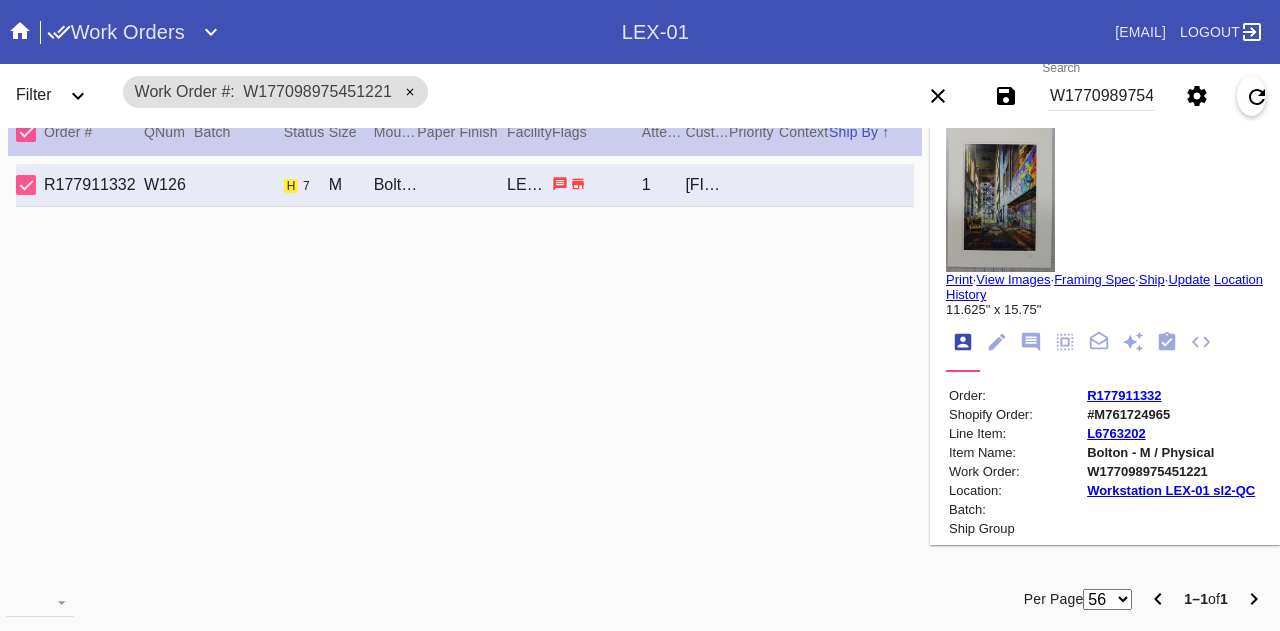 click on "View Images" at bounding box center (1013, 279) 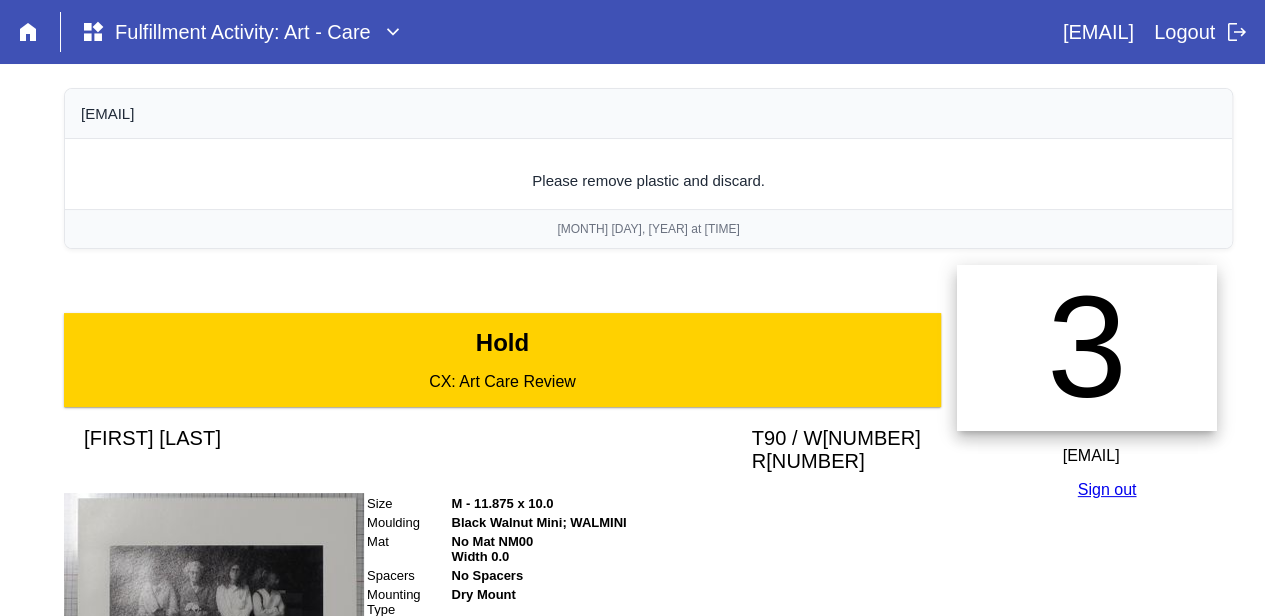 scroll, scrollTop: 488, scrollLeft: 0, axis: vertical 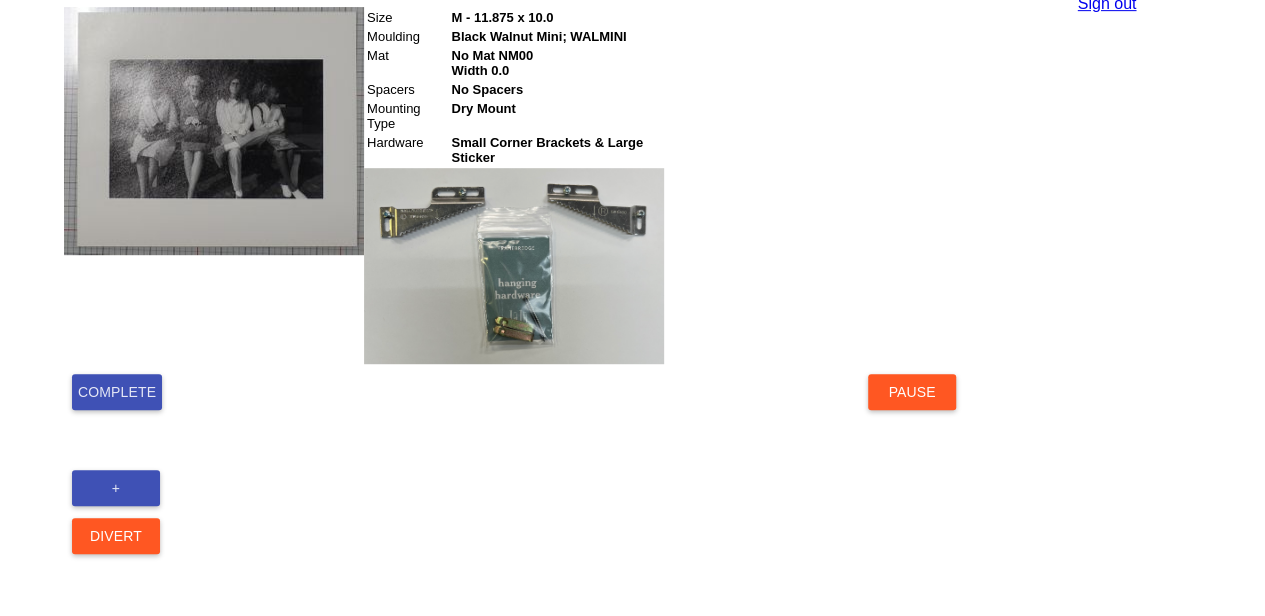 click on "Complete" at bounding box center (117, 392) 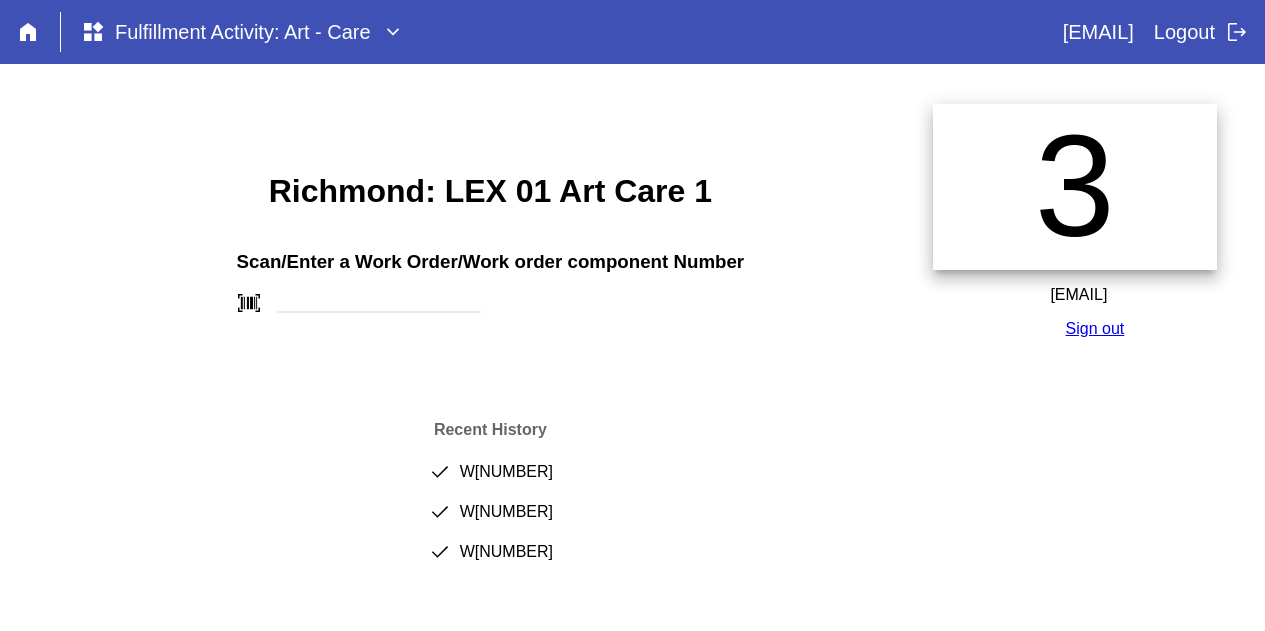 scroll, scrollTop: 0, scrollLeft: 0, axis: both 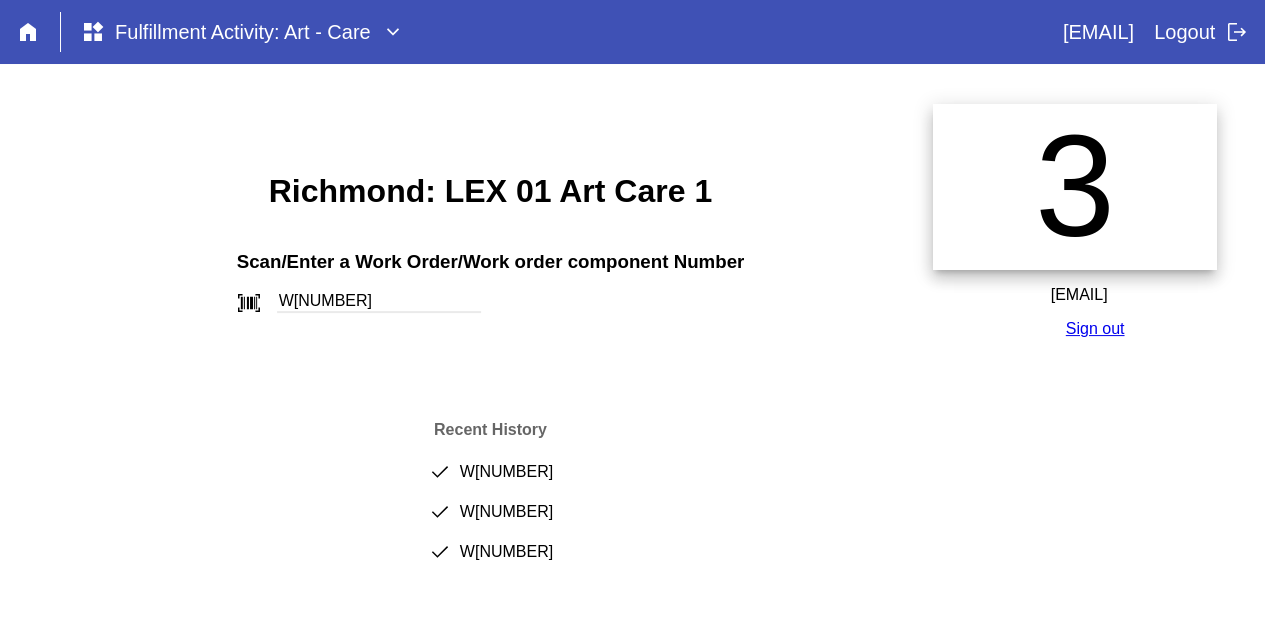 type on "W[NUMBER]" 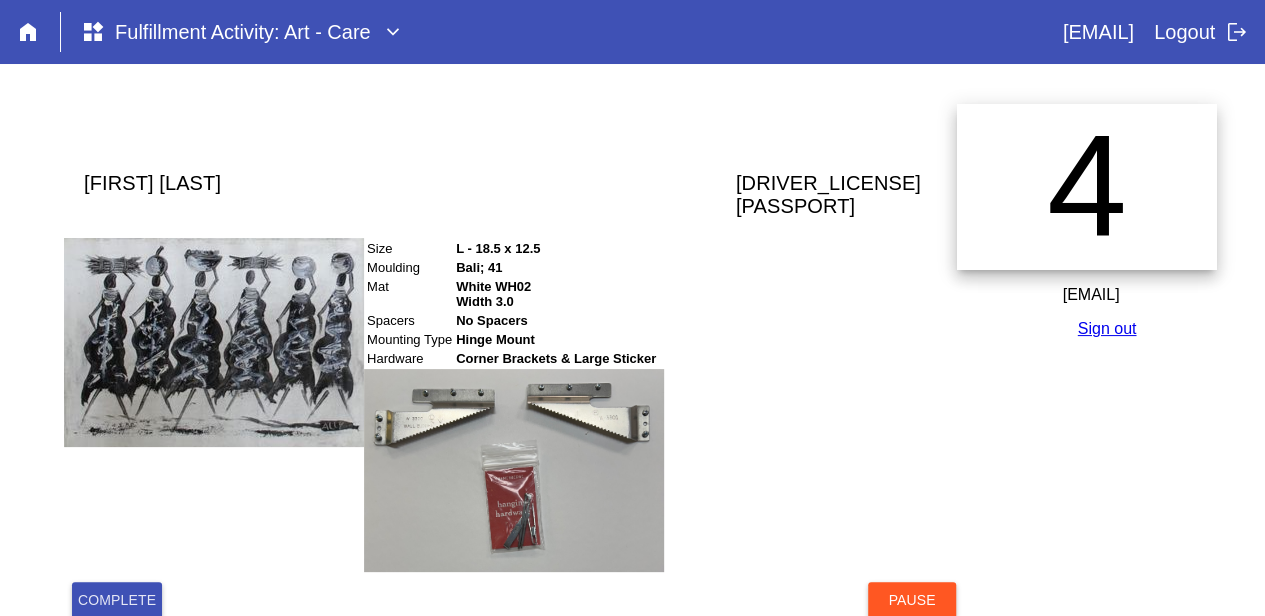 scroll, scrollTop: 209, scrollLeft: 0, axis: vertical 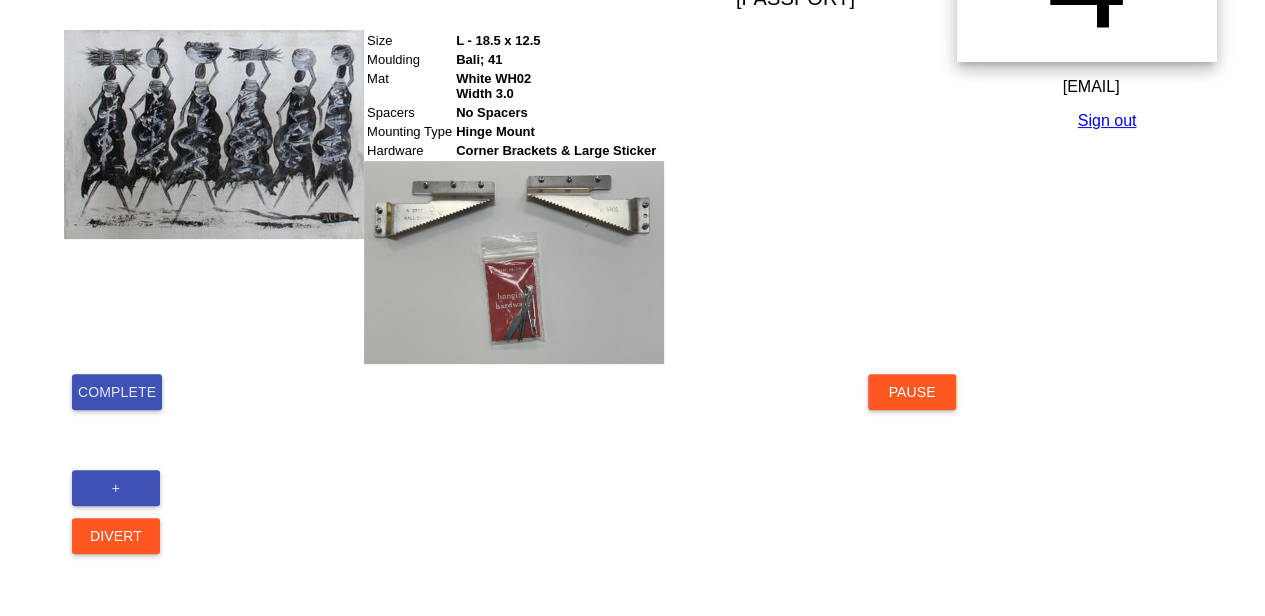 click on "Complete" at bounding box center [117, 392] 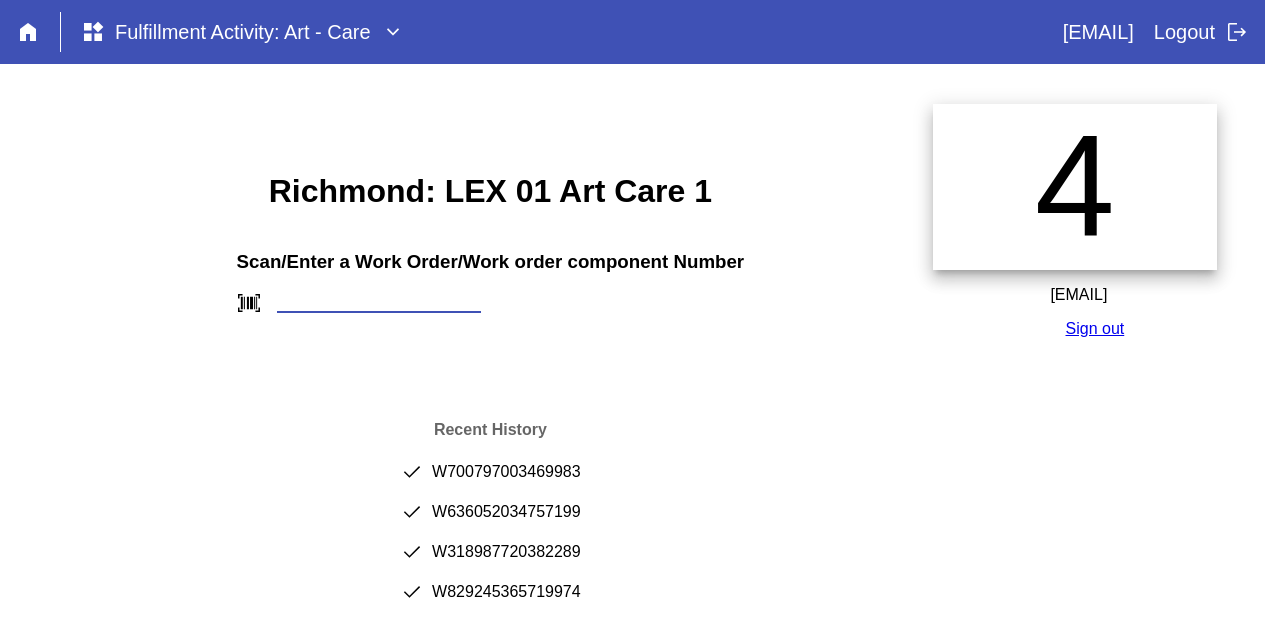 scroll, scrollTop: 0, scrollLeft: 0, axis: both 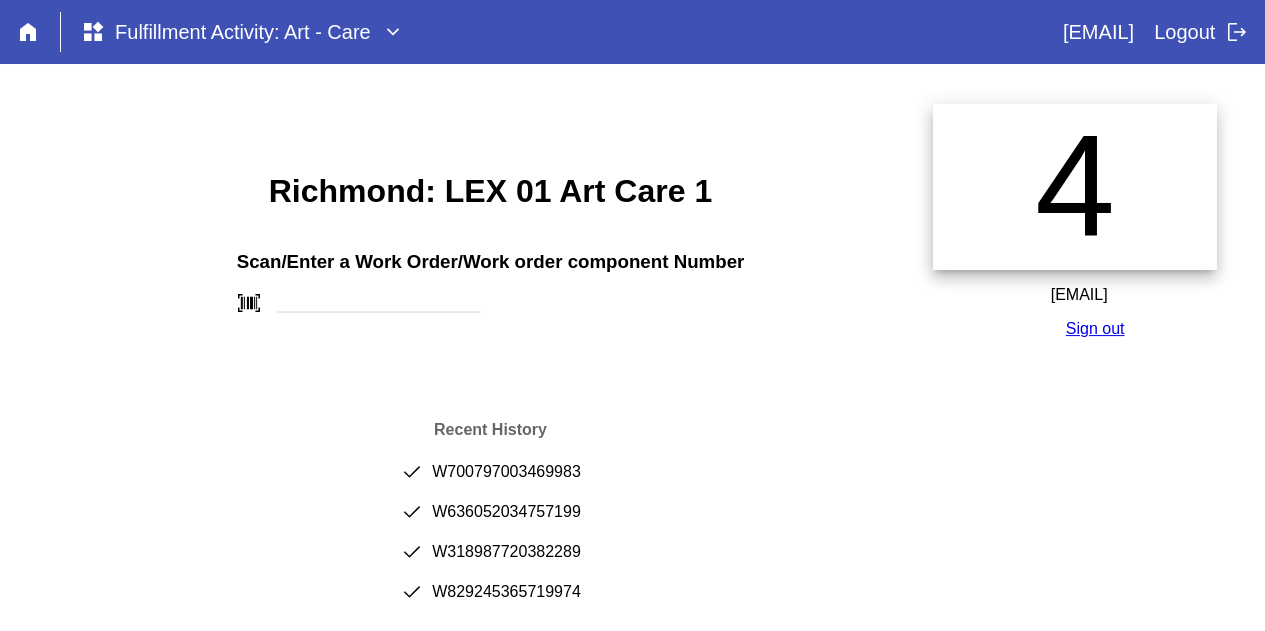 click on "done [NUMBER]" at bounding box center (490, 480) 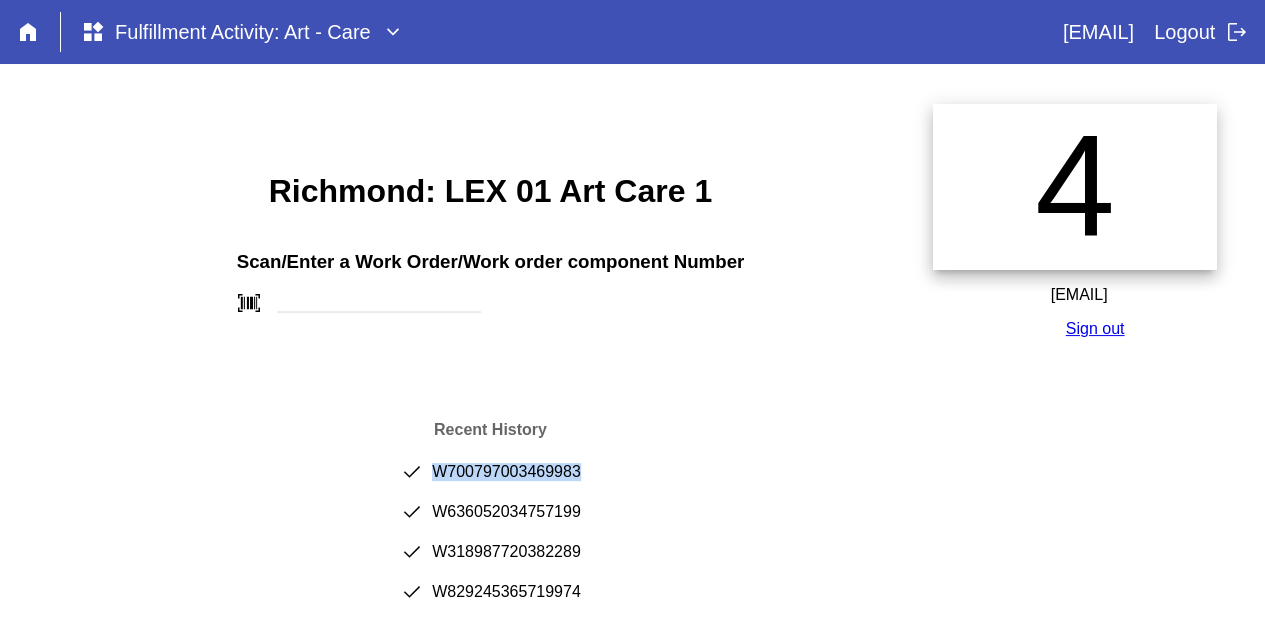click on "done [NUMBER]" at bounding box center [490, 480] 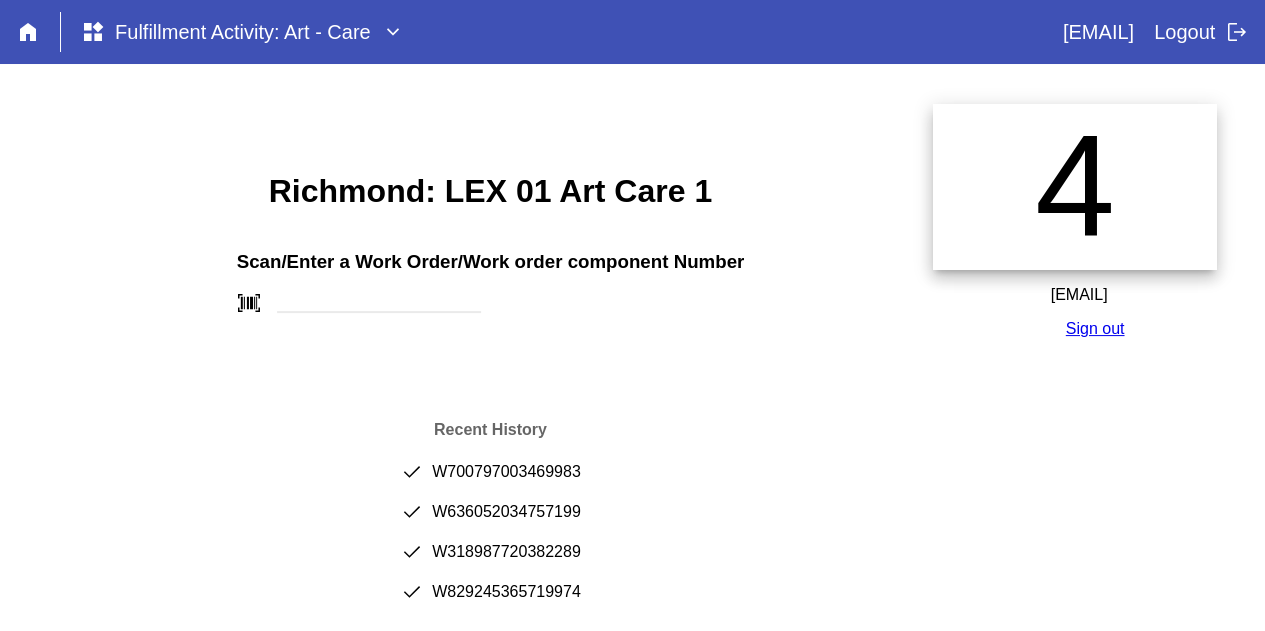 drag, startPoint x: 592, startPoint y: 433, endPoint x: 510, endPoint y: 471, distance: 90.37699 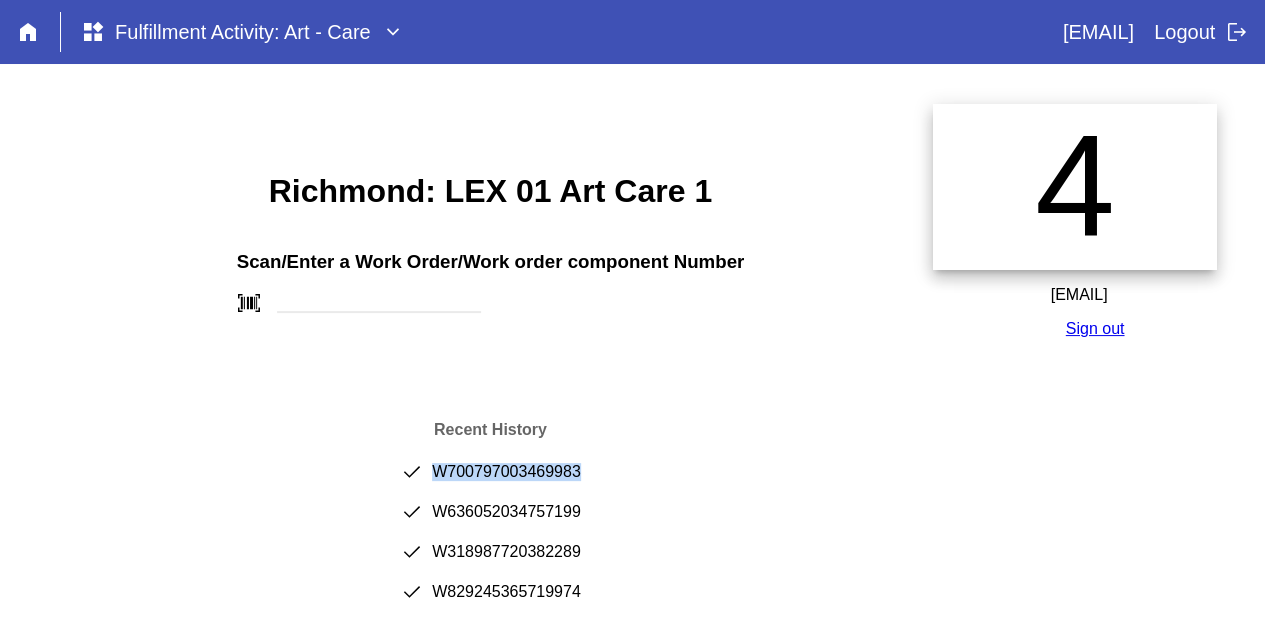 click on "done [NUMBER]" at bounding box center [490, 480] 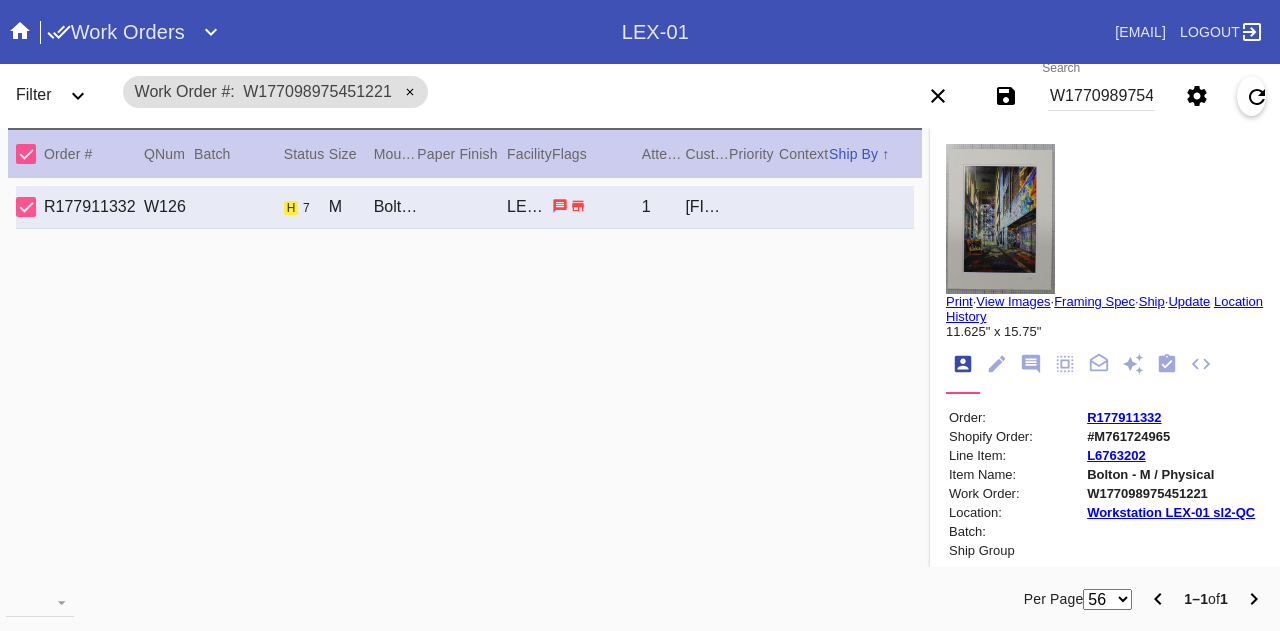 scroll, scrollTop: 0, scrollLeft: 0, axis: both 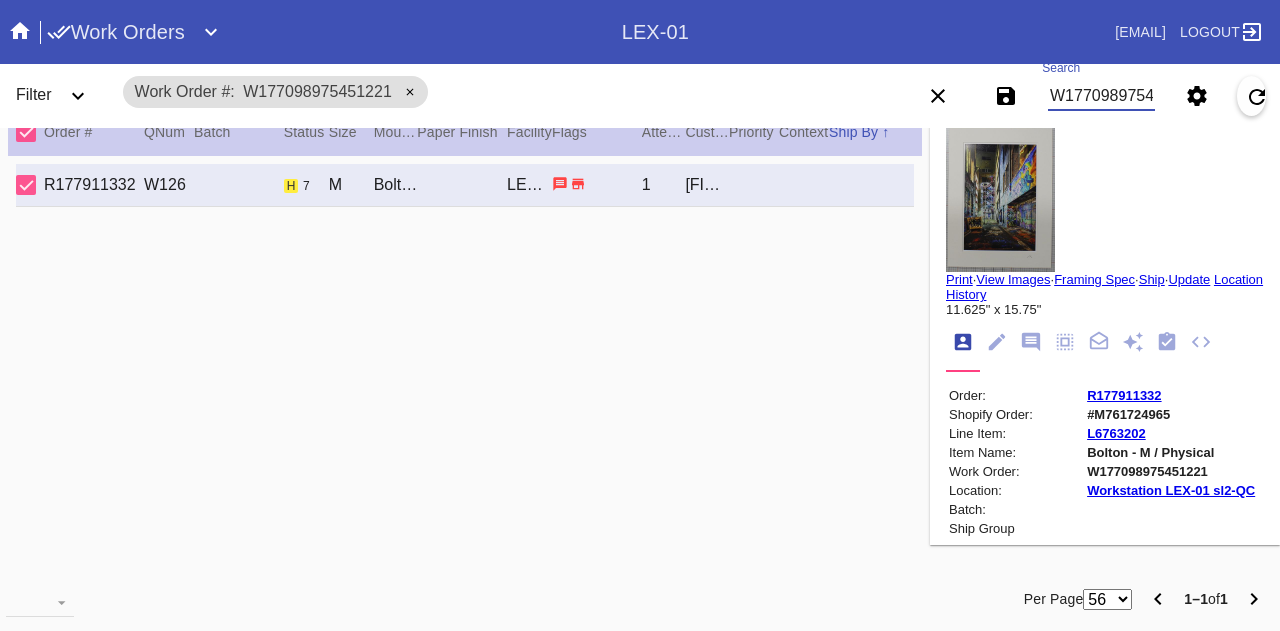 click on "W177098975451221" at bounding box center (1101, 96) 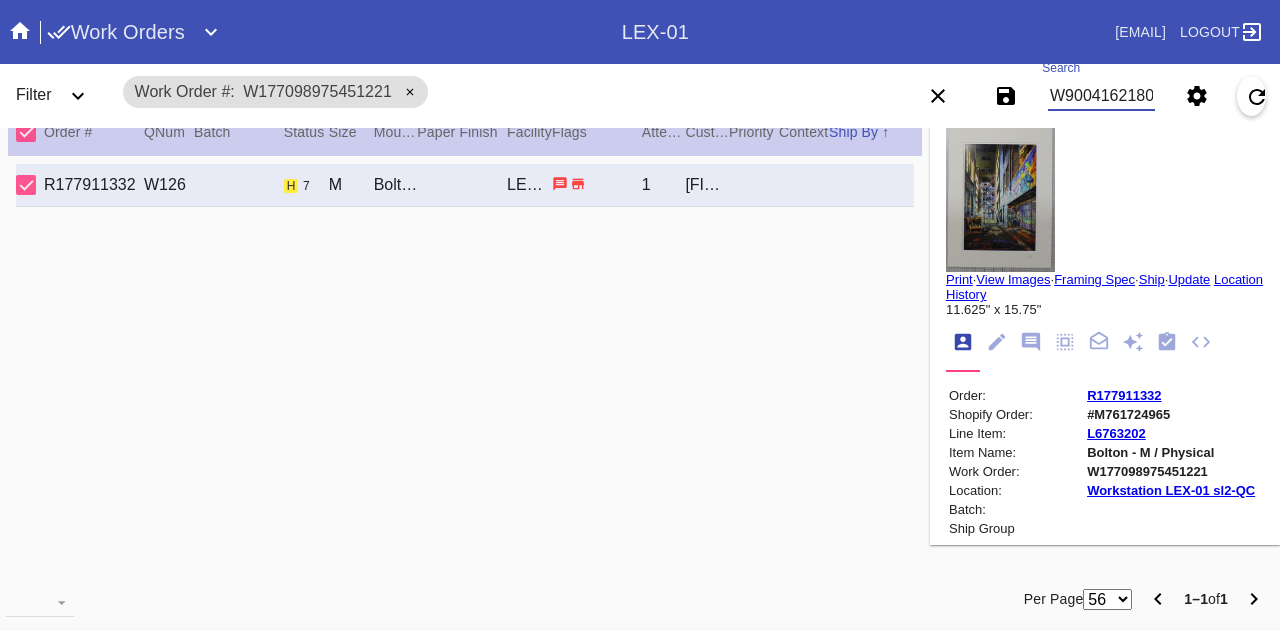 scroll, scrollTop: 0, scrollLeft: 45, axis: horizontal 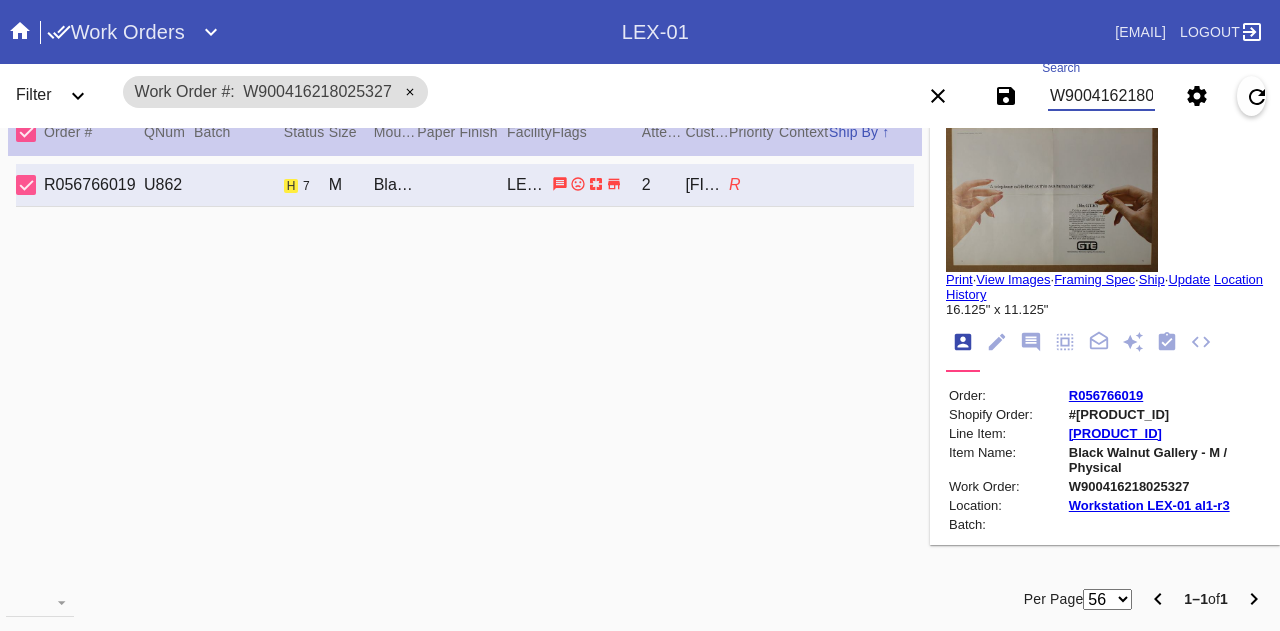 click on "Print" at bounding box center [959, 279] 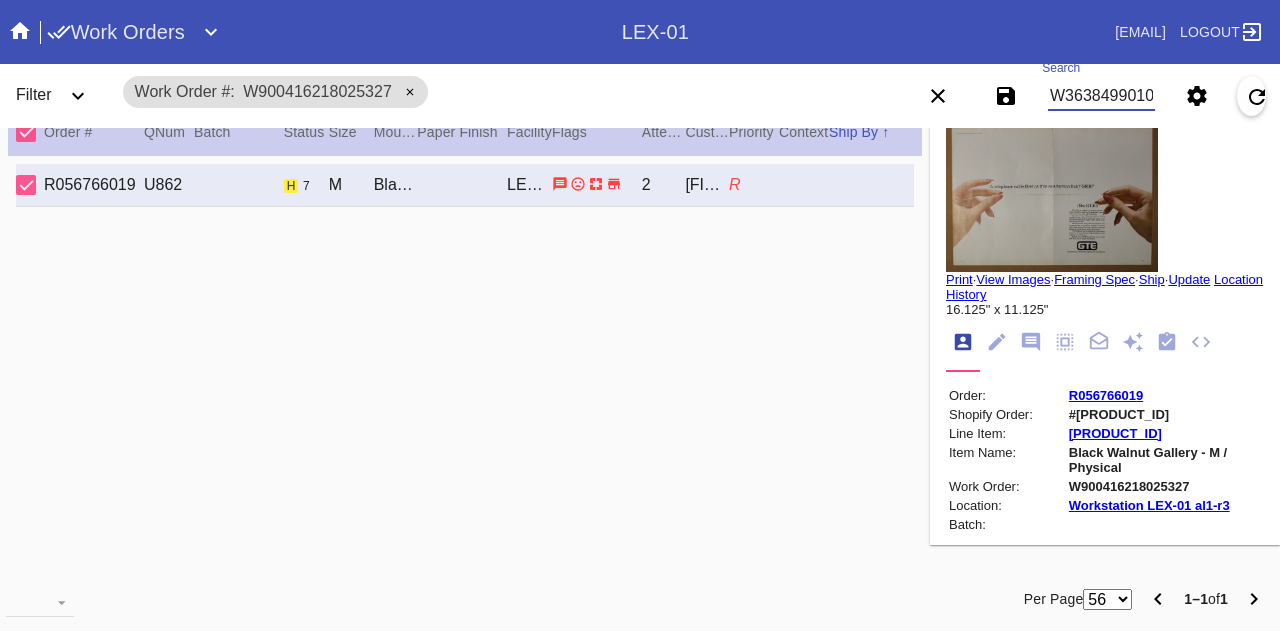 scroll, scrollTop: 0, scrollLeft: 45, axis: horizontal 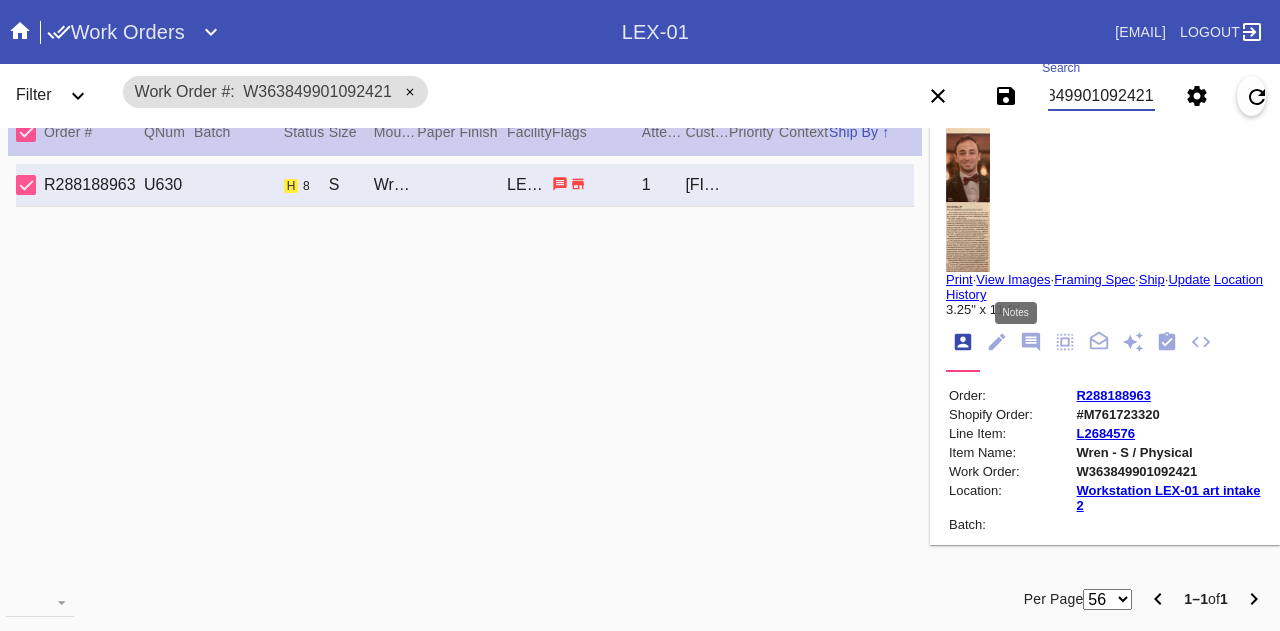type on "W363849901092421" 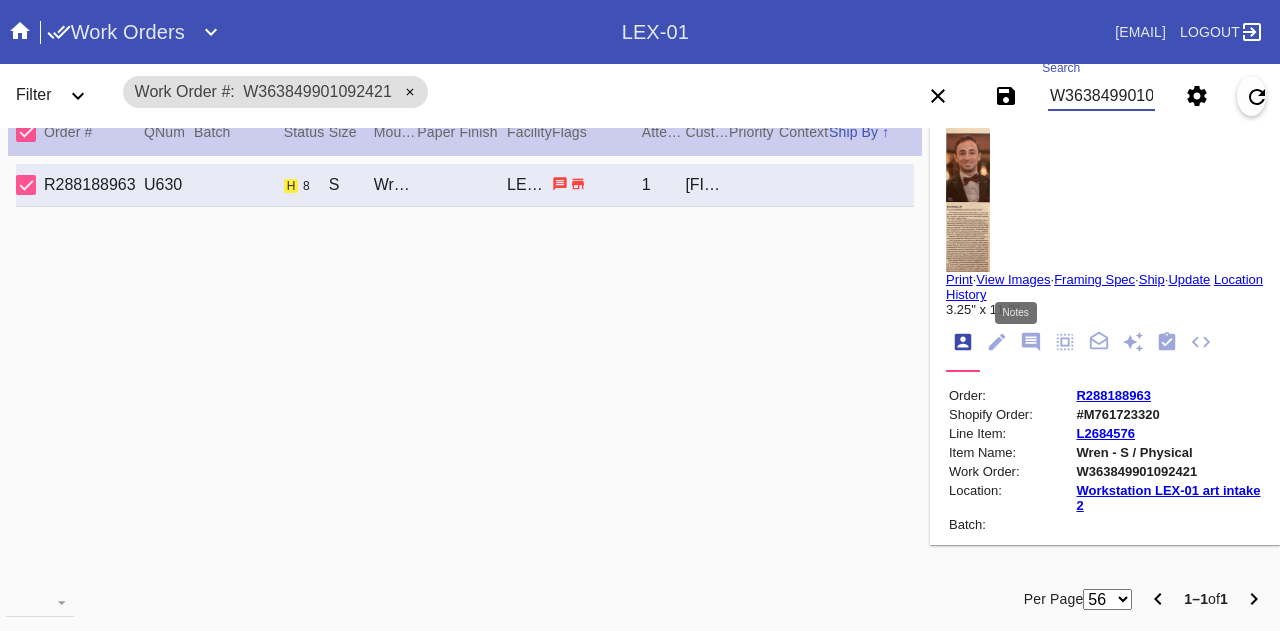 click at bounding box center [1031, 342] 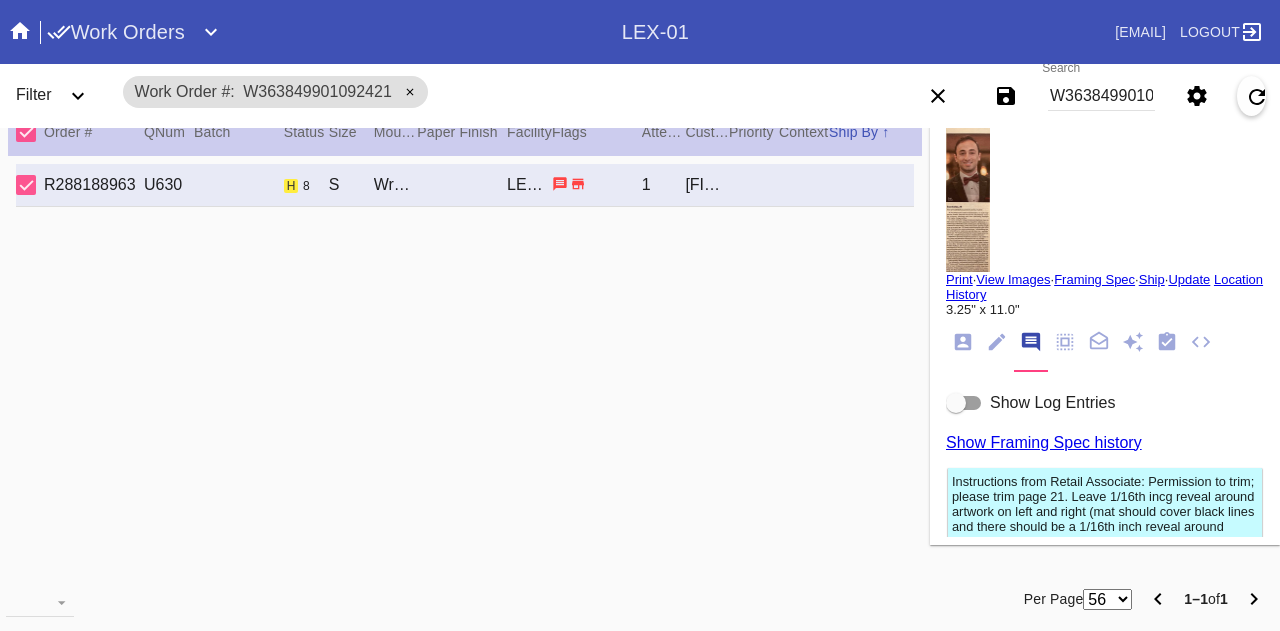 scroll, scrollTop: 207, scrollLeft: 0, axis: vertical 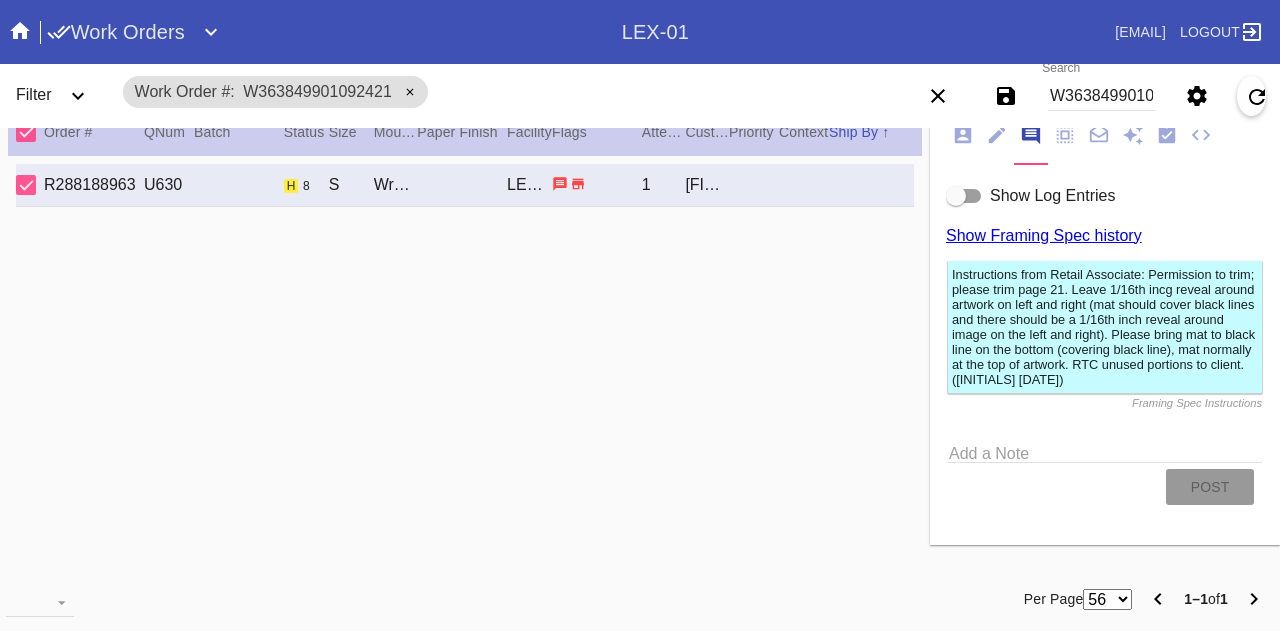 click on "Show Log Entries" at bounding box center [1052, 196] 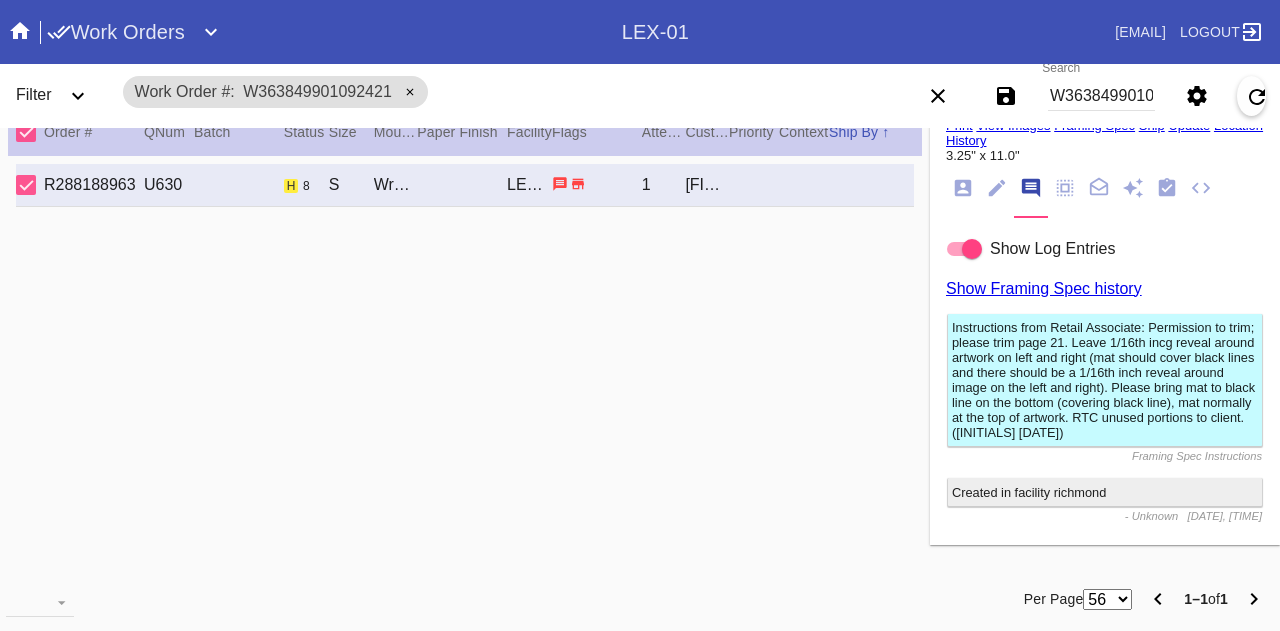 scroll, scrollTop: 0, scrollLeft: 0, axis: both 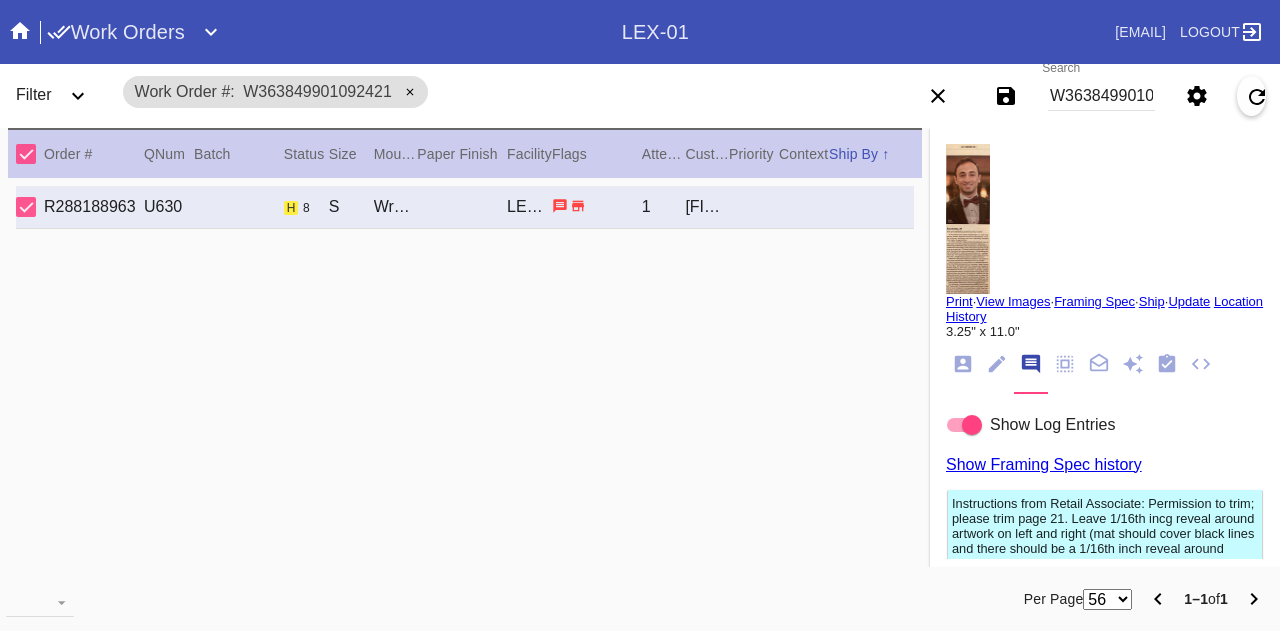 click at bounding box center (968, 219) 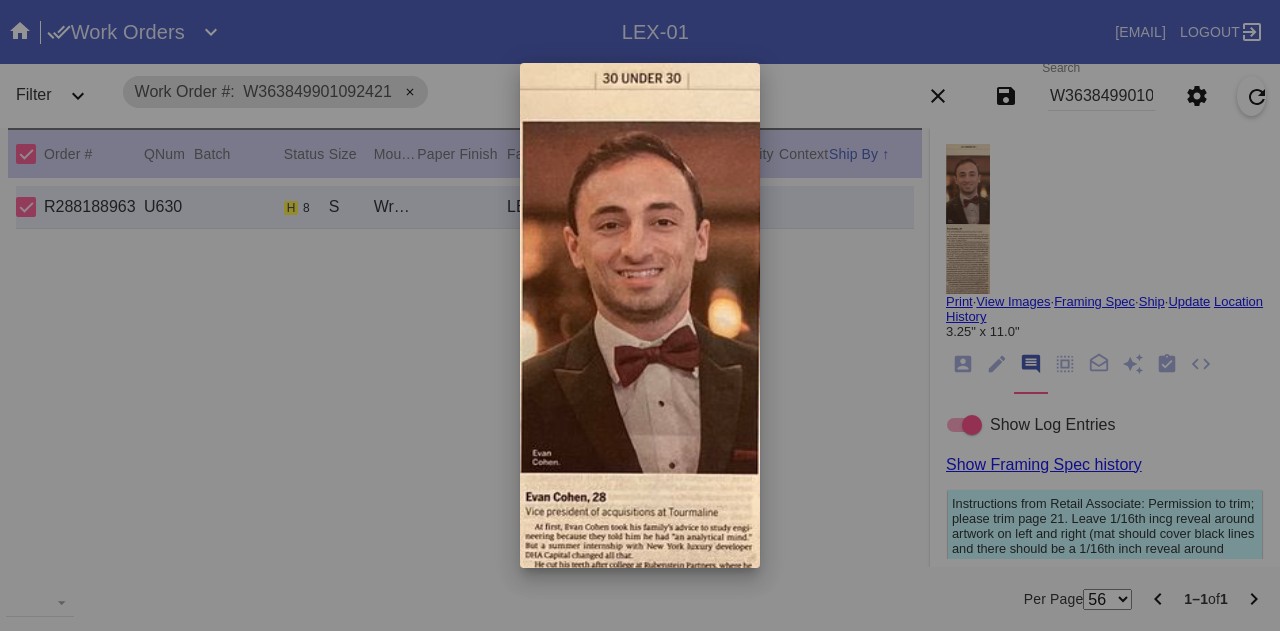 click at bounding box center (640, 315) 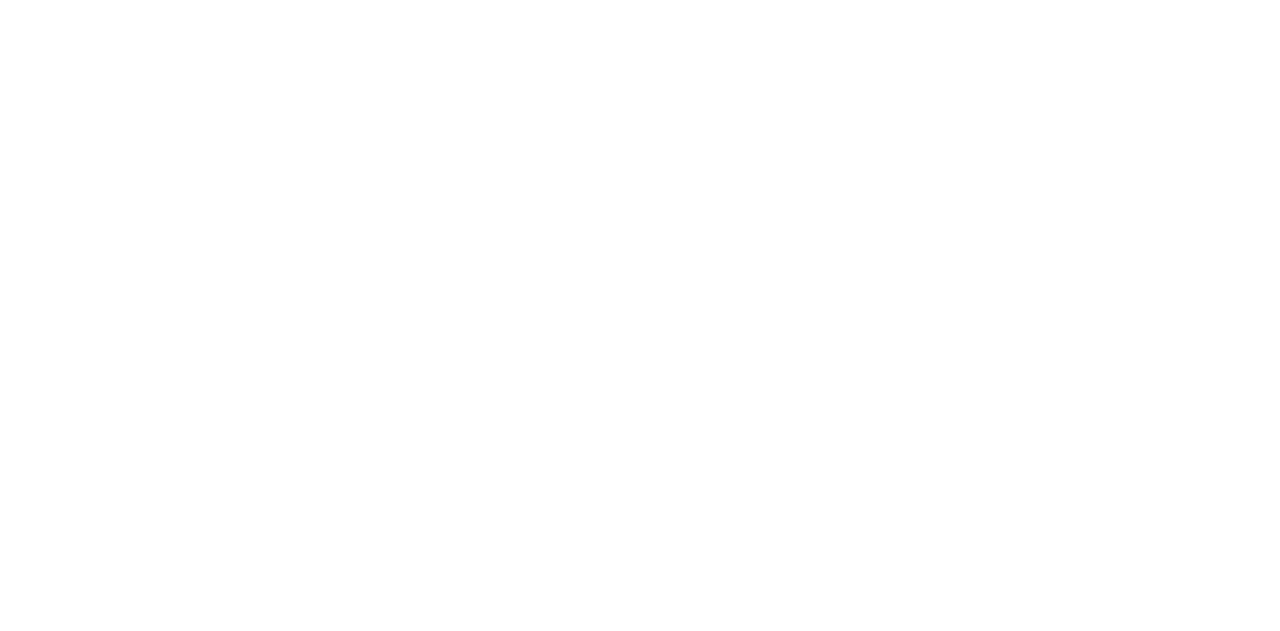 scroll, scrollTop: 0, scrollLeft: 0, axis: both 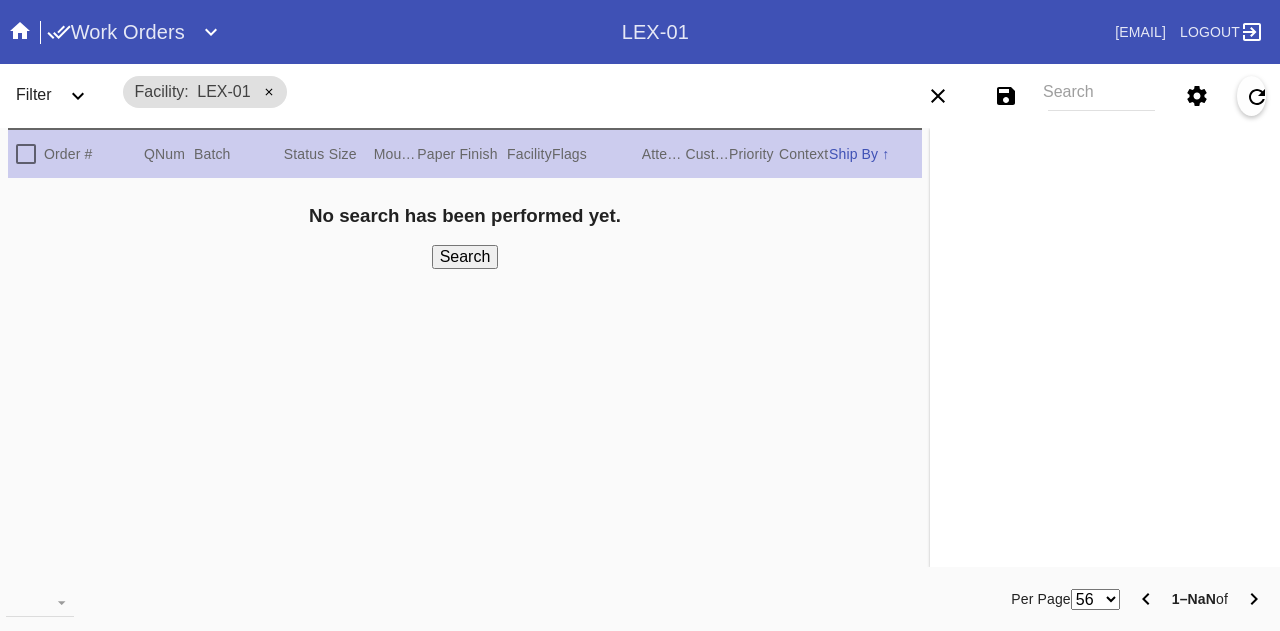click on "Search" at bounding box center [1101, 96] 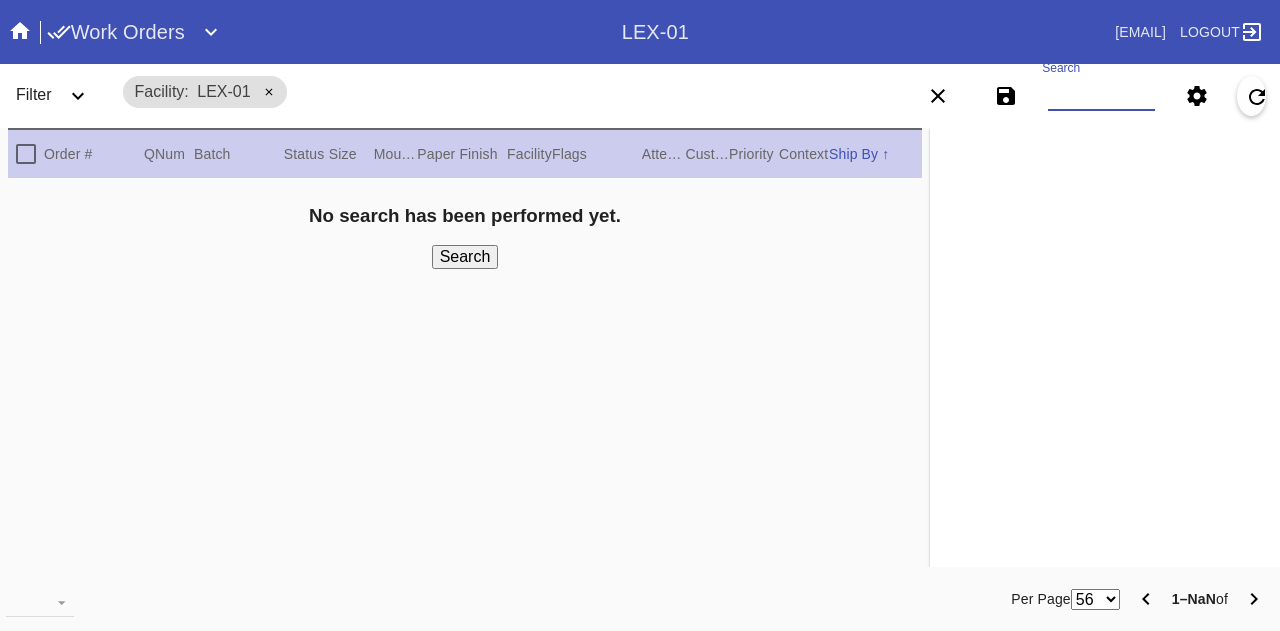 paste on "W700797003469983" 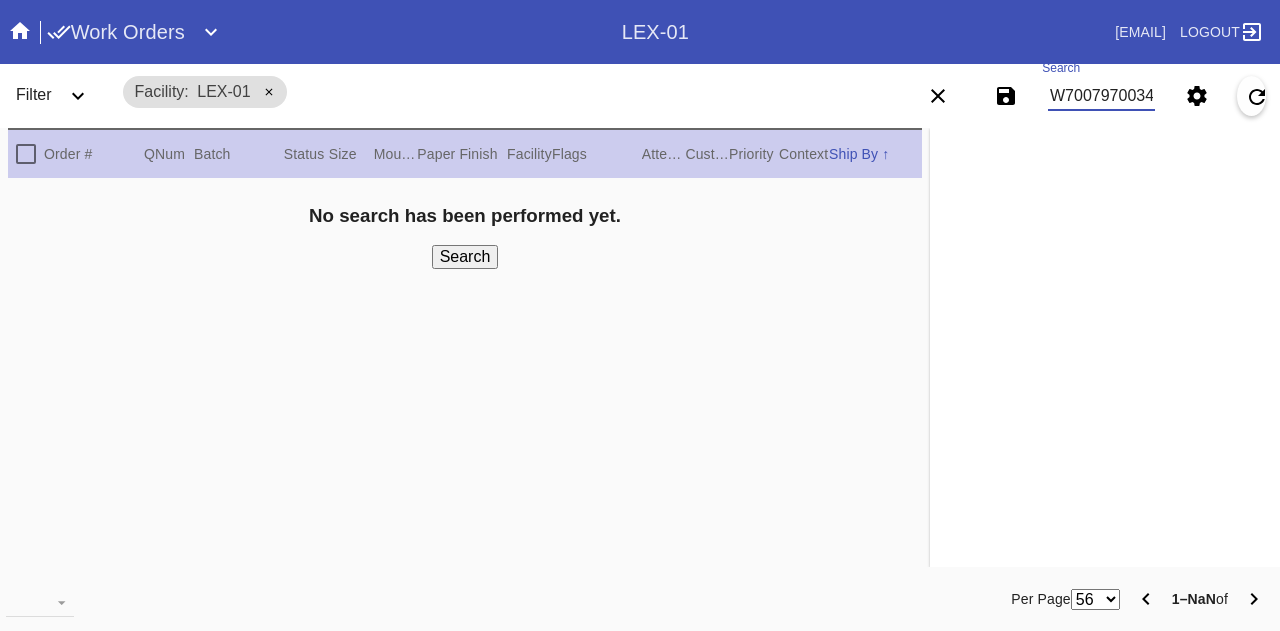 scroll, scrollTop: 0, scrollLeft: 45, axis: horizontal 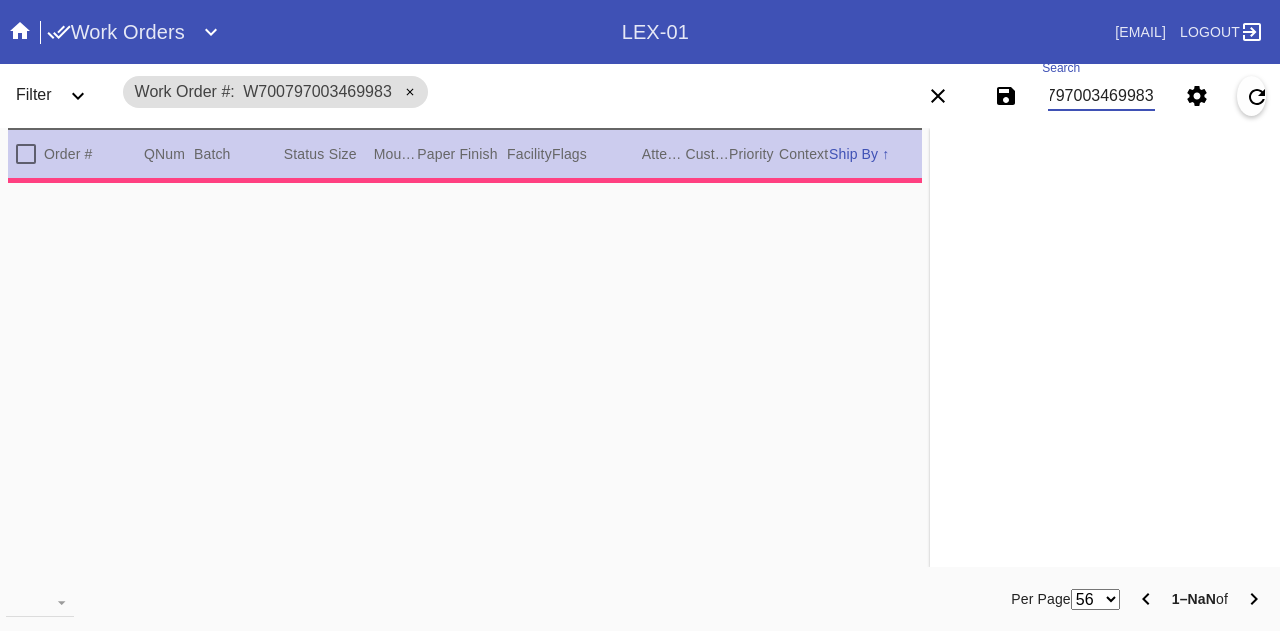type on "W700797003469983" 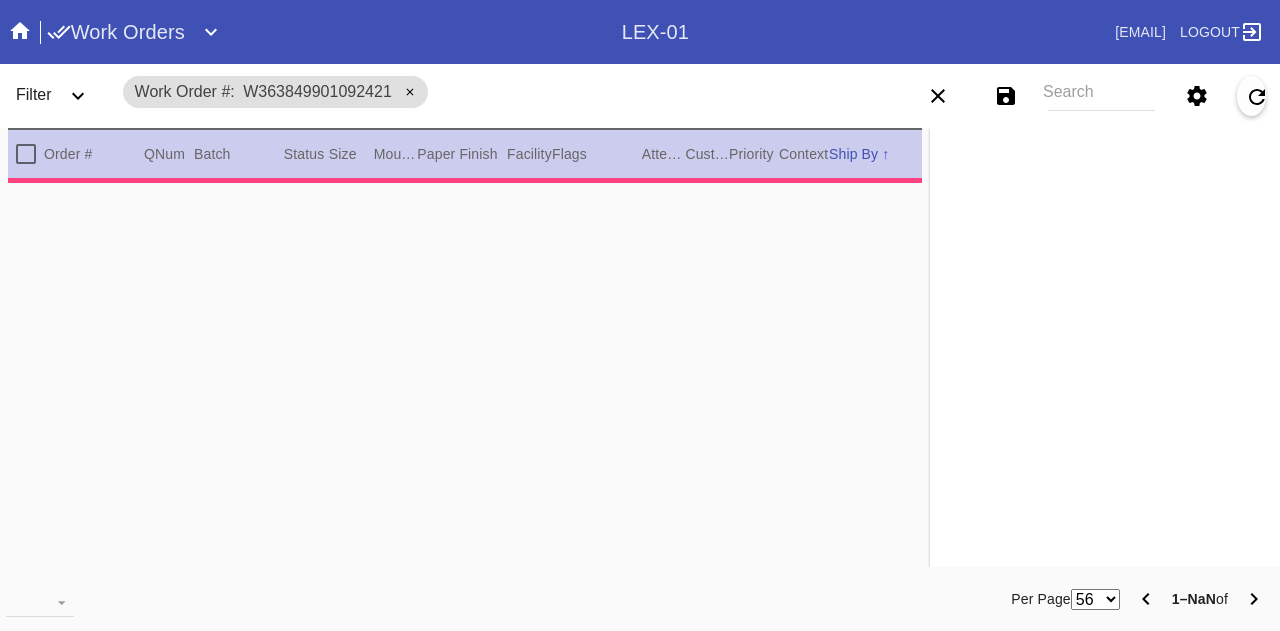 scroll, scrollTop: 0, scrollLeft: 0, axis: both 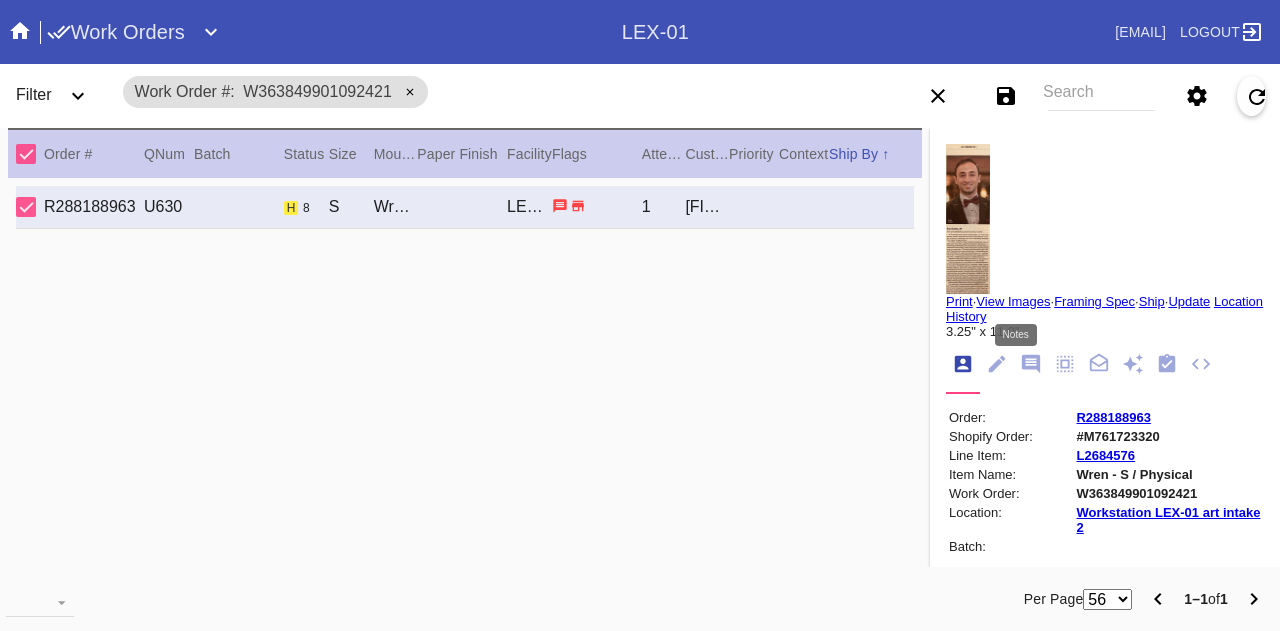 click at bounding box center (1031, 364) 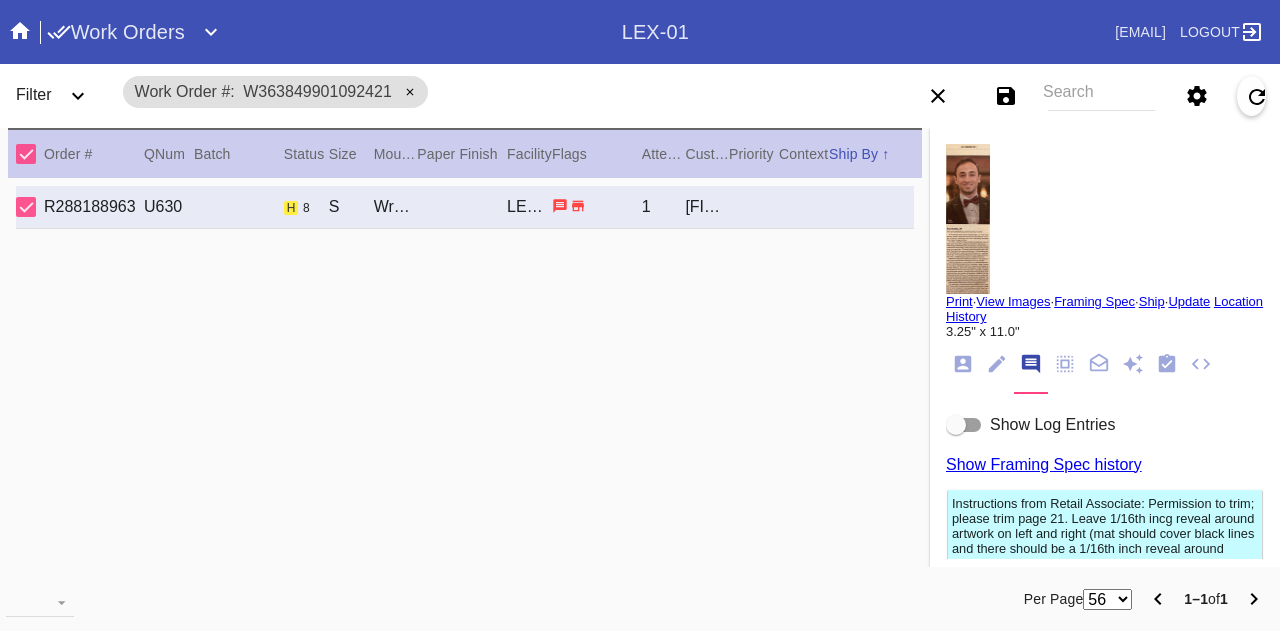 scroll, scrollTop: 122, scrollLeft: 0, axis: vertical 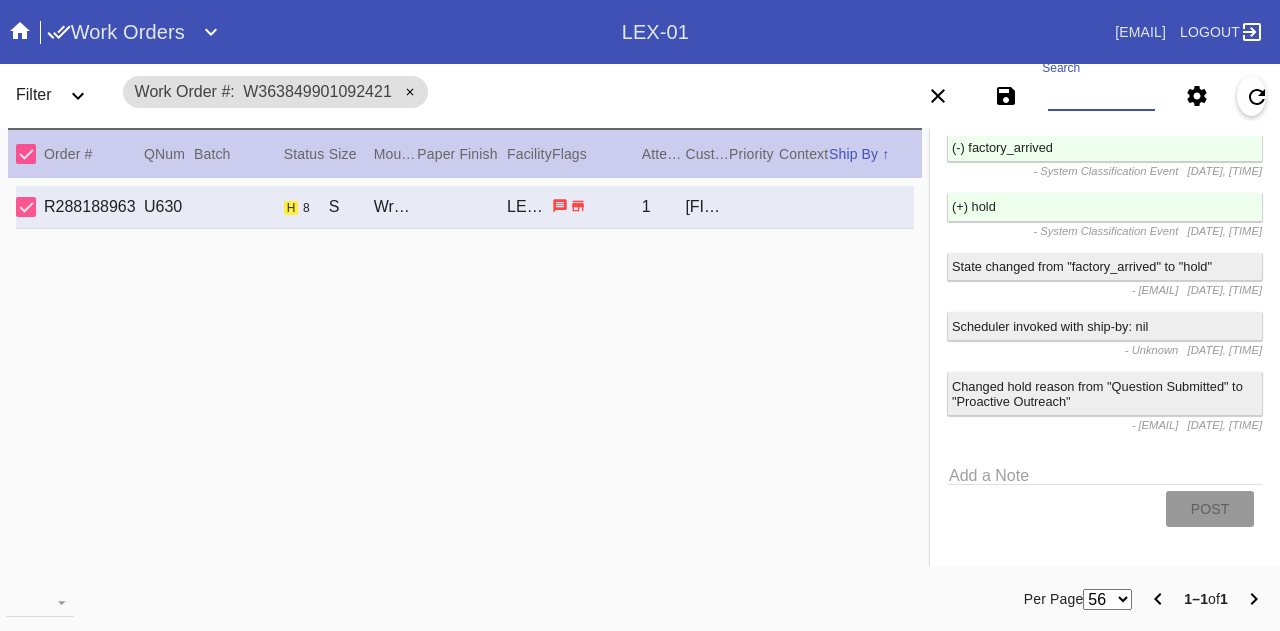 click on "Search" at bounding box center [1101, 96] 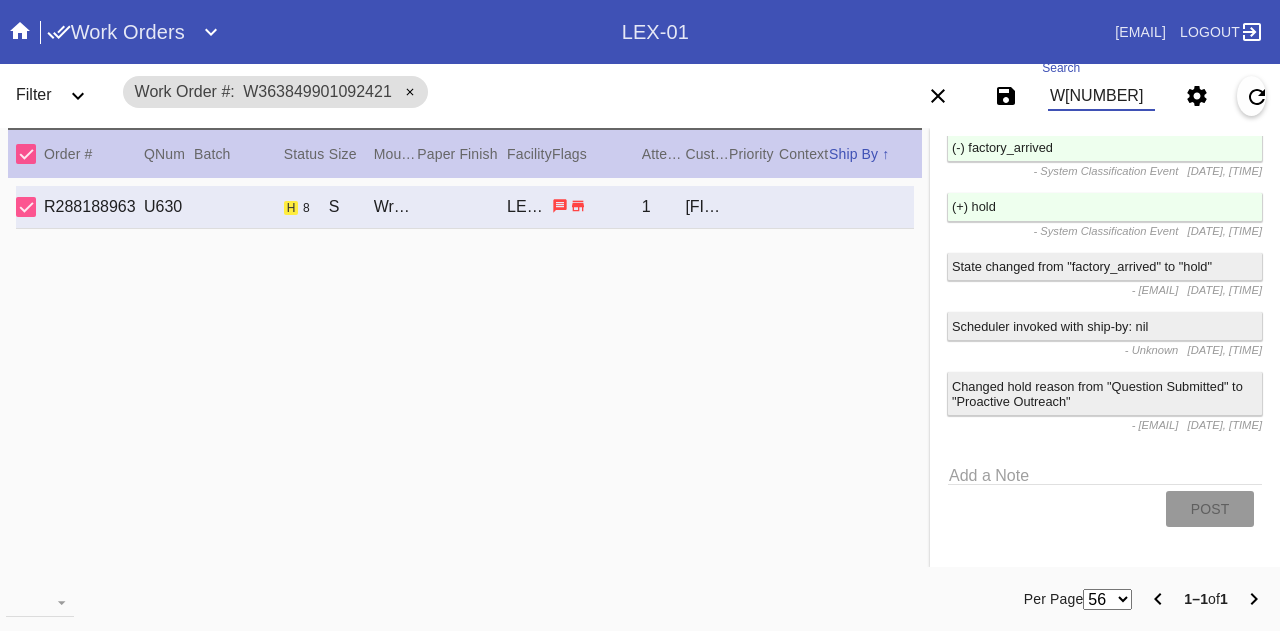 scroll, scrollTop: 0, scrollLeft: 45, axis: horizontal 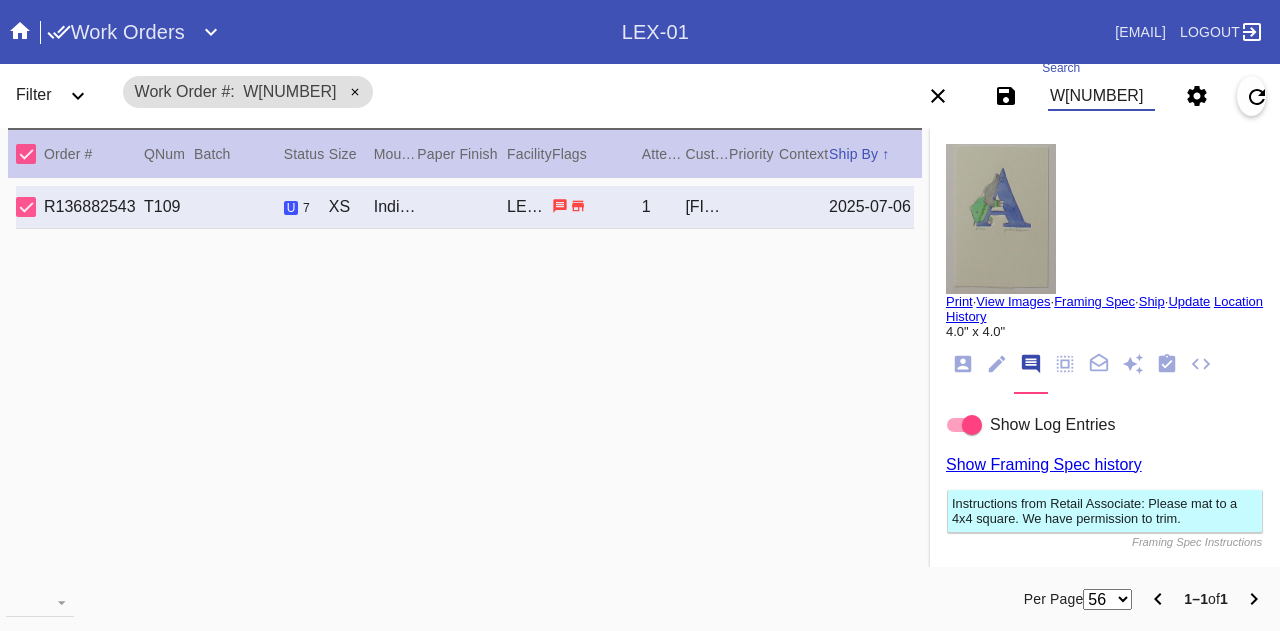click at bounding box center (1001, 219) 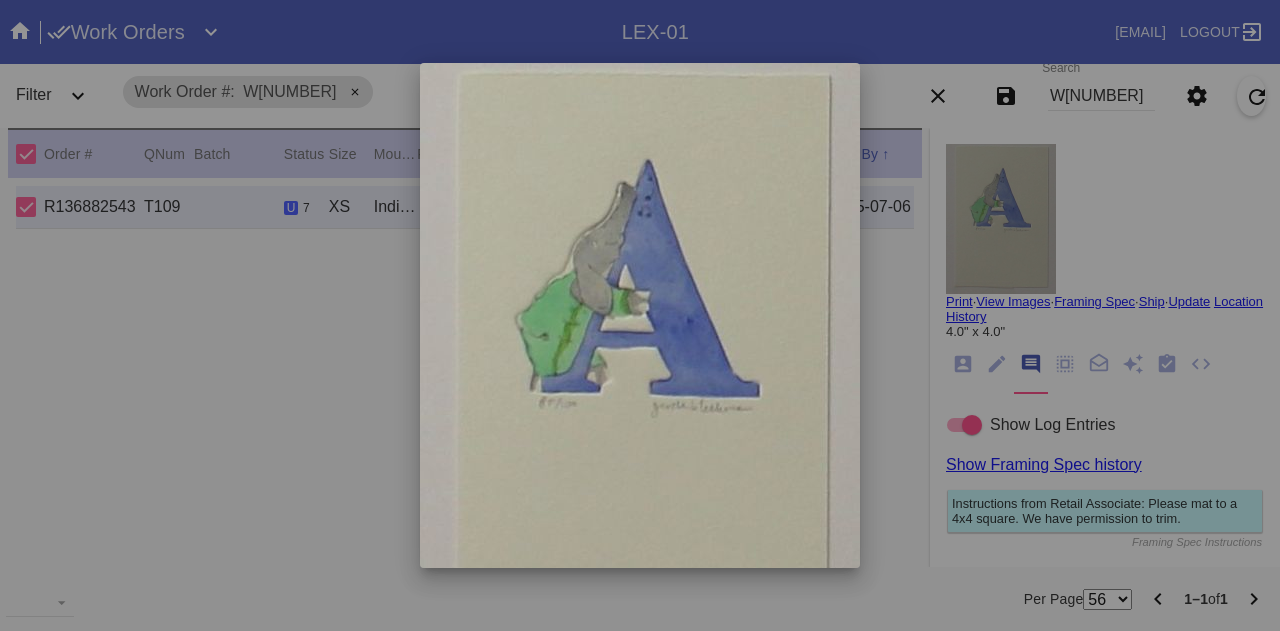click at bounding box center (640, 315) 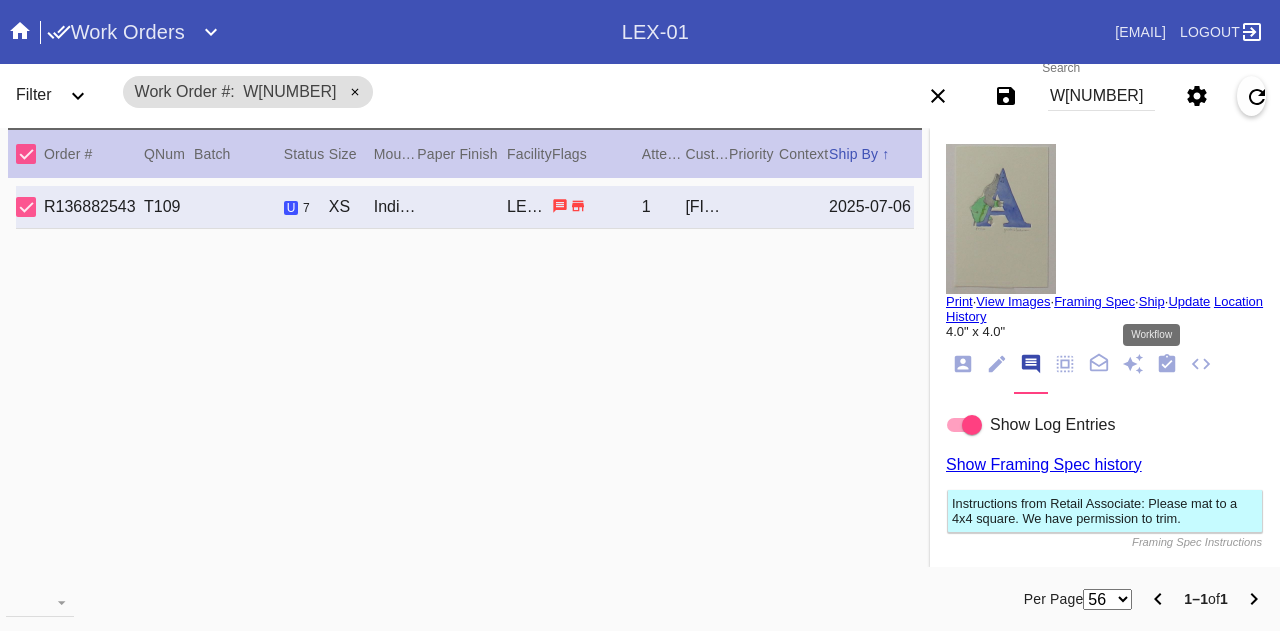 click at bounding box center (1167, 364) 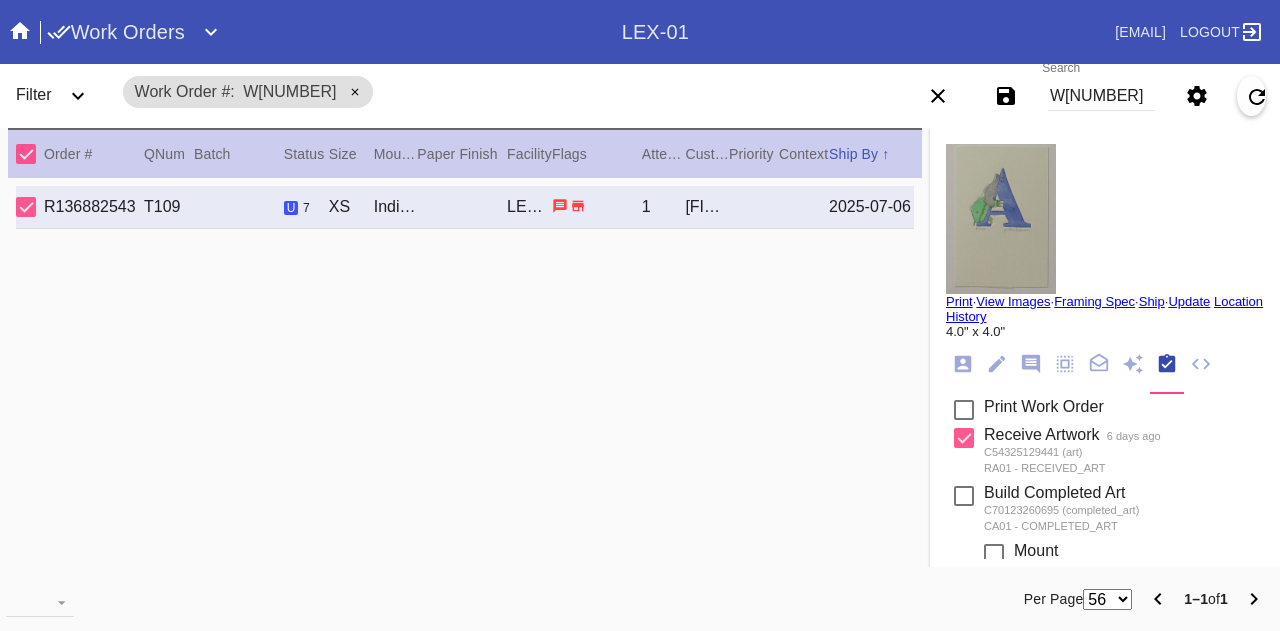 scroll, scrollTop: 471, scrollLeft: 0, axis: vertical 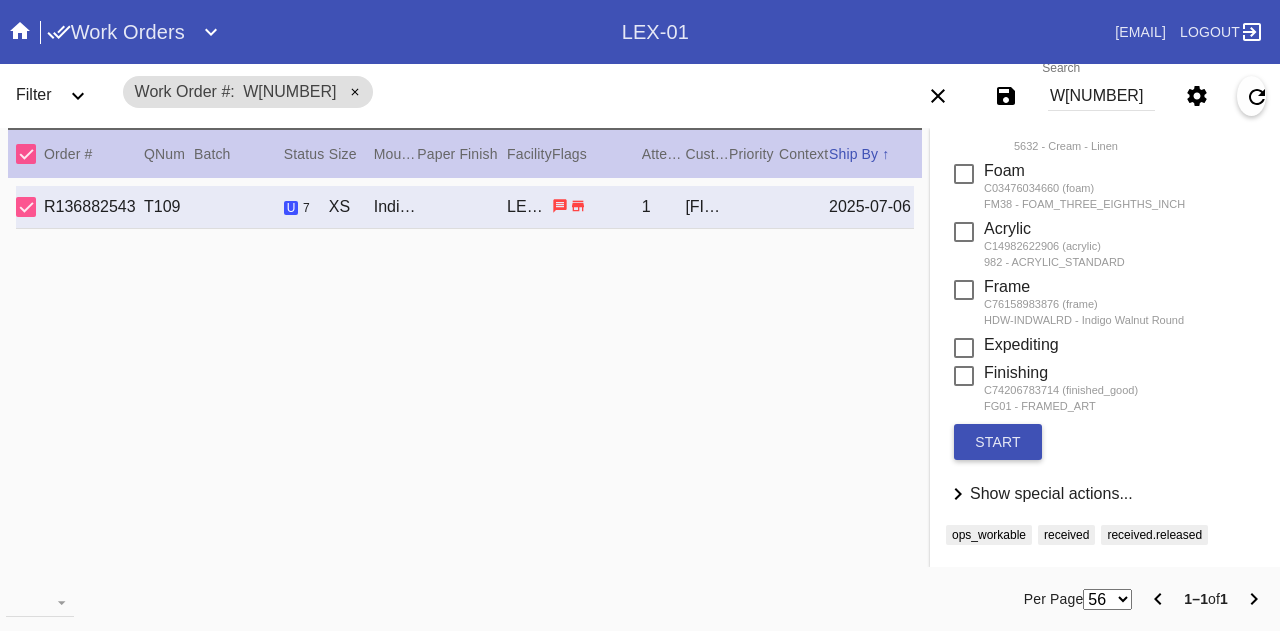 click on "Show special actions..." at bounding box center (1051, 493) 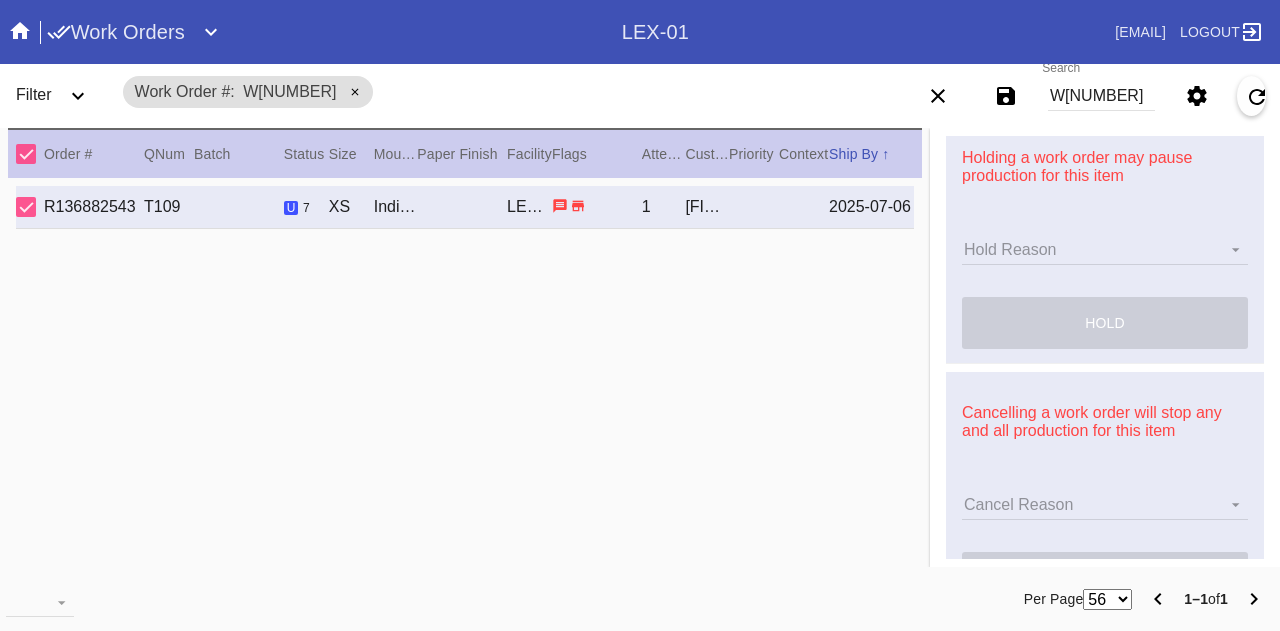 scroll, scrollTop: 866, scrollLeft: 0, axis: vertical 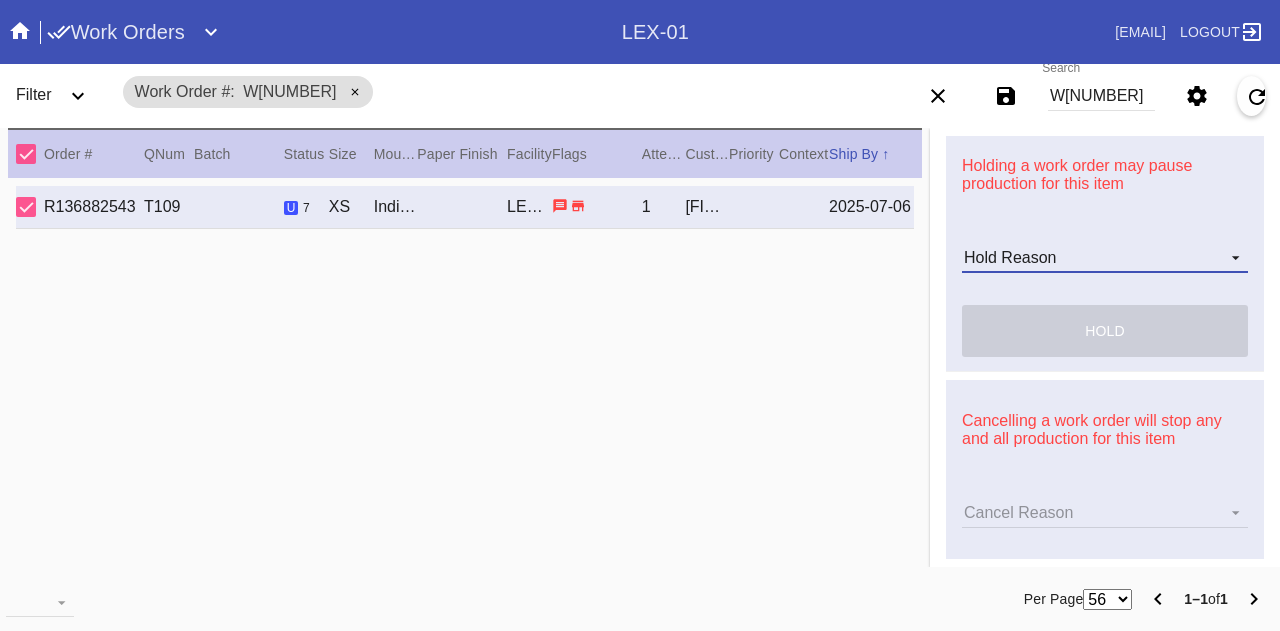 click on "Hold Reason Art Care Review Artwork Damaged F4B/Partnership Facility Out of Stock HPO Hold to Ship Investigation Lost in Studio Multi-Mat Details Not Received Order Change Request Out of Stock Proactive Outreach Pull for Production QA/Customer Approval Question Submitted Ready for Action Ready for Production Repair Replacement Ordered Retail GW Rework Sample Search and Rescue Transit to LEX01 Transit to PHL01 Update Work Order" at bounding box center [1105, 258] 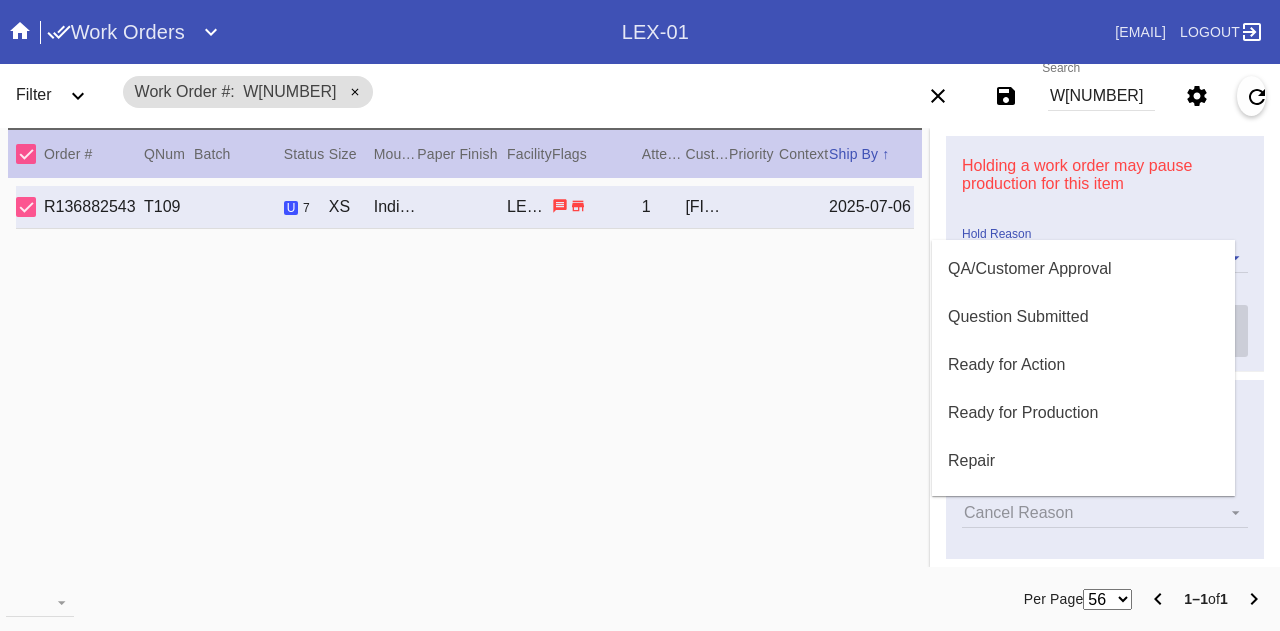 scroll, scrollTop: 668, scrollLeft: 0, axis: vertical 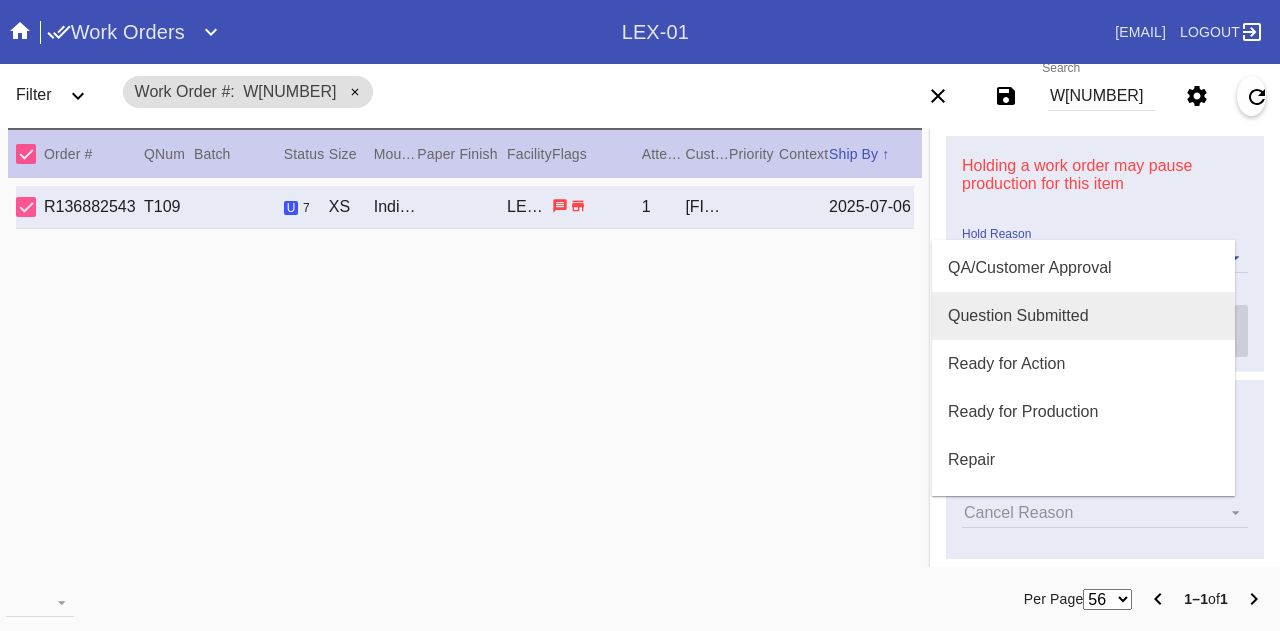 click on "Question Submitted" at bounding box center [1083, 316] 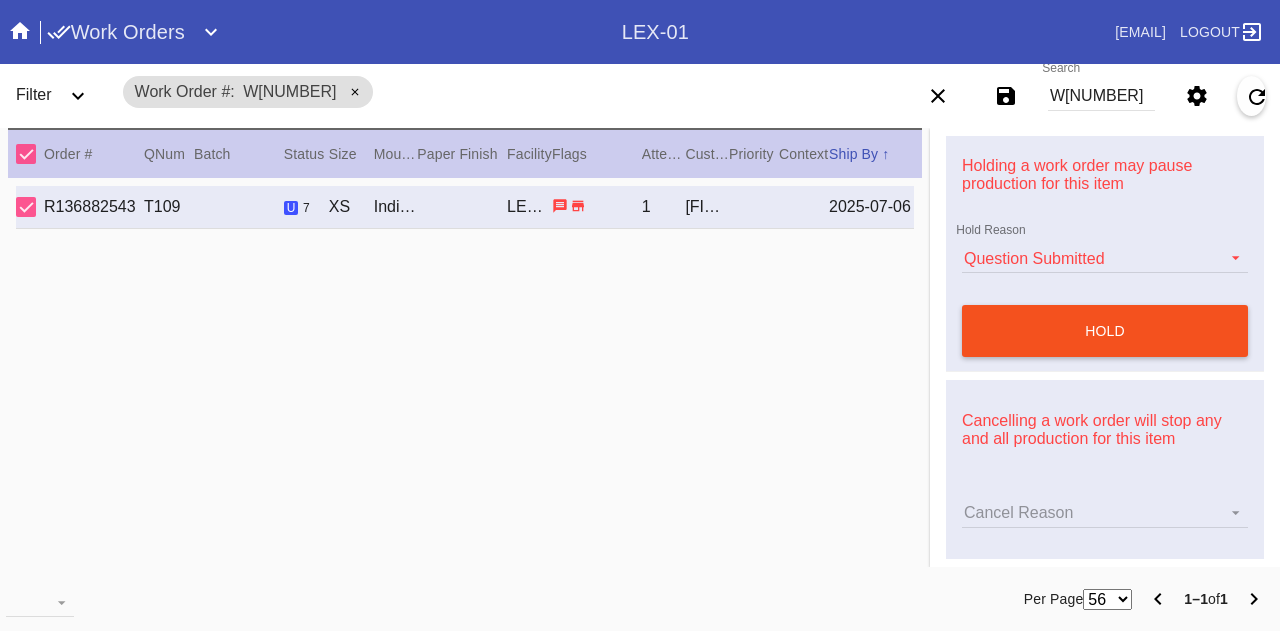 click on "hold" at bounding box center [1105, 331] 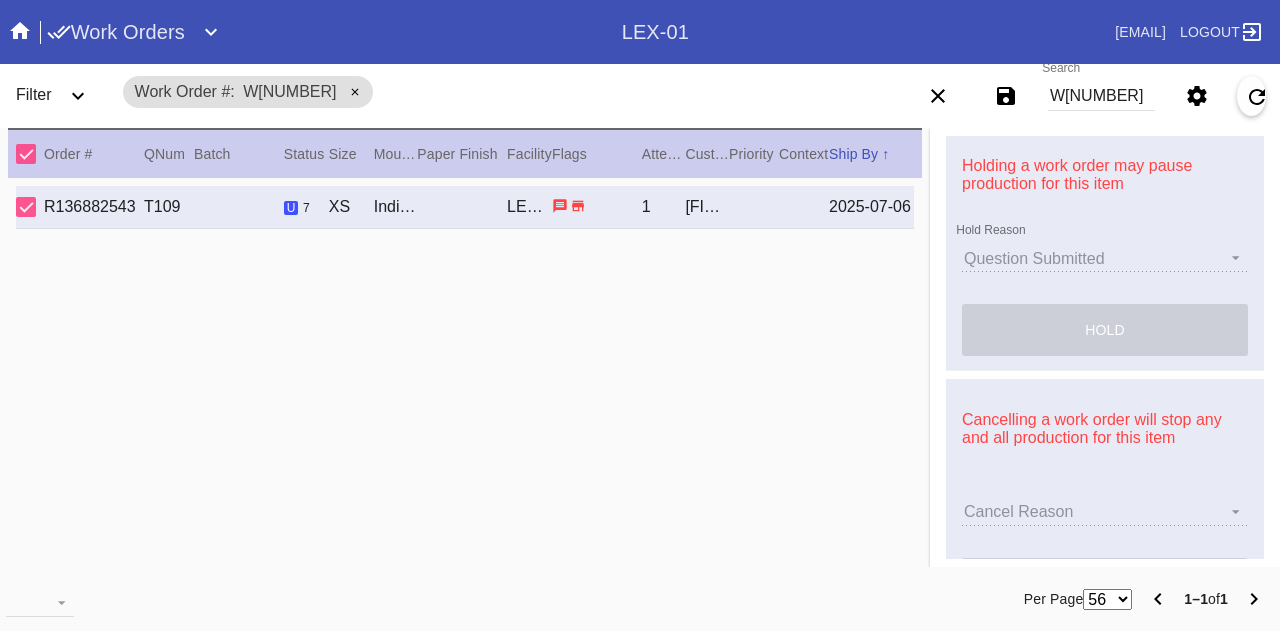 scroll, scrollTop: 0, scrollLeft: 0, axis: both 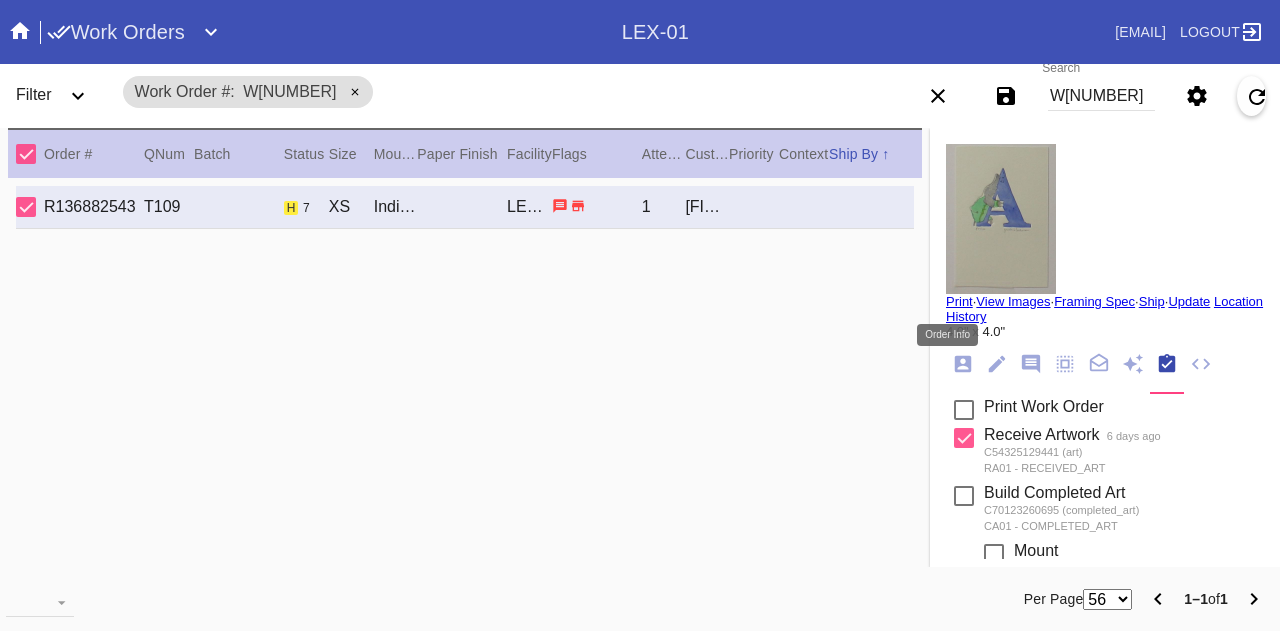 click at bounding box center (963, 364) 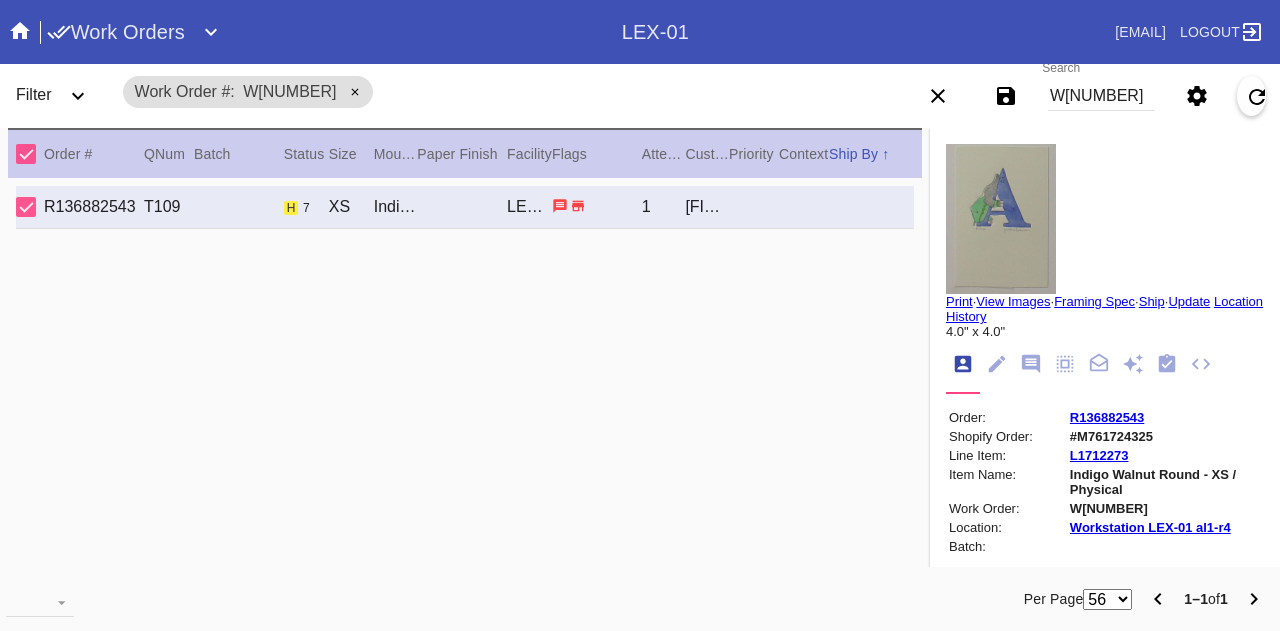 scroll, scrollTop: 24, scrollLeft: 0, axis: vertical 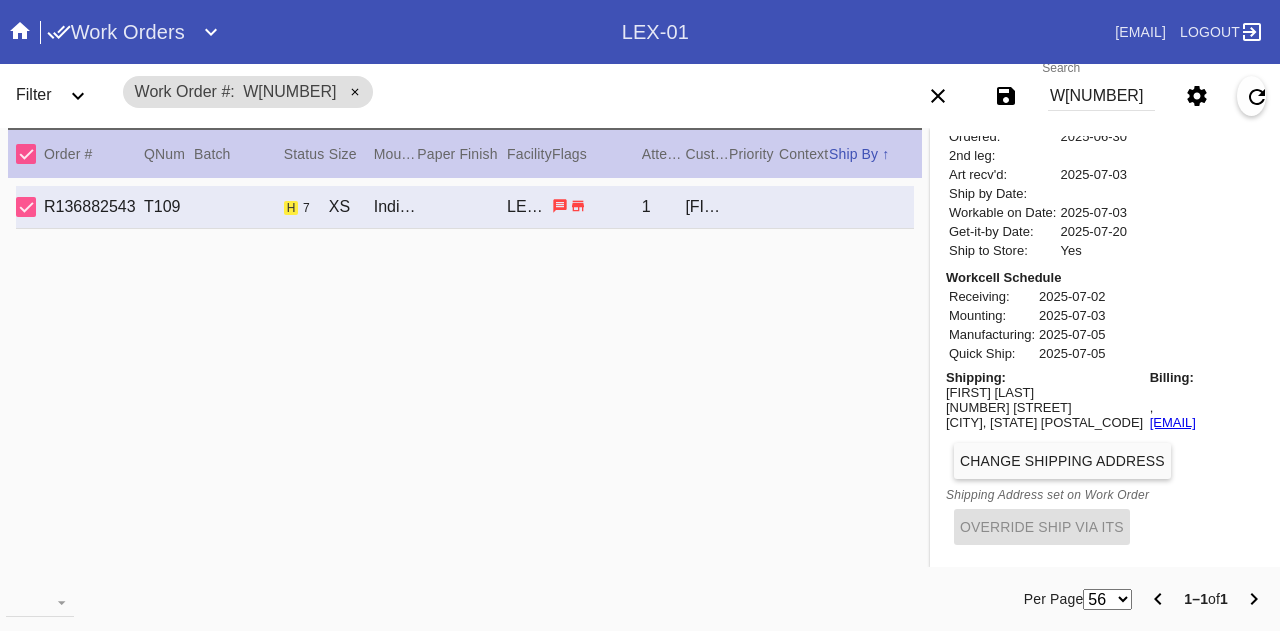 click on "[FIRST] [LAST]" at bounding box center (1044, 392) 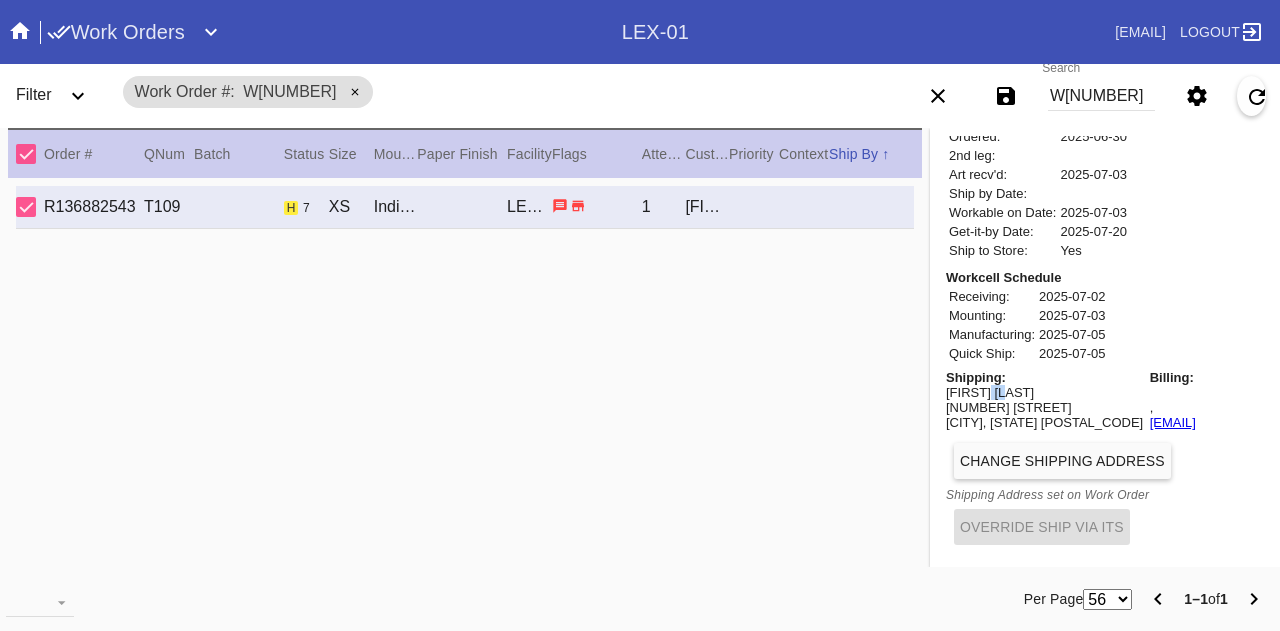 click on "[FIRST] [LAST]" at bounding box center [1044, 392] 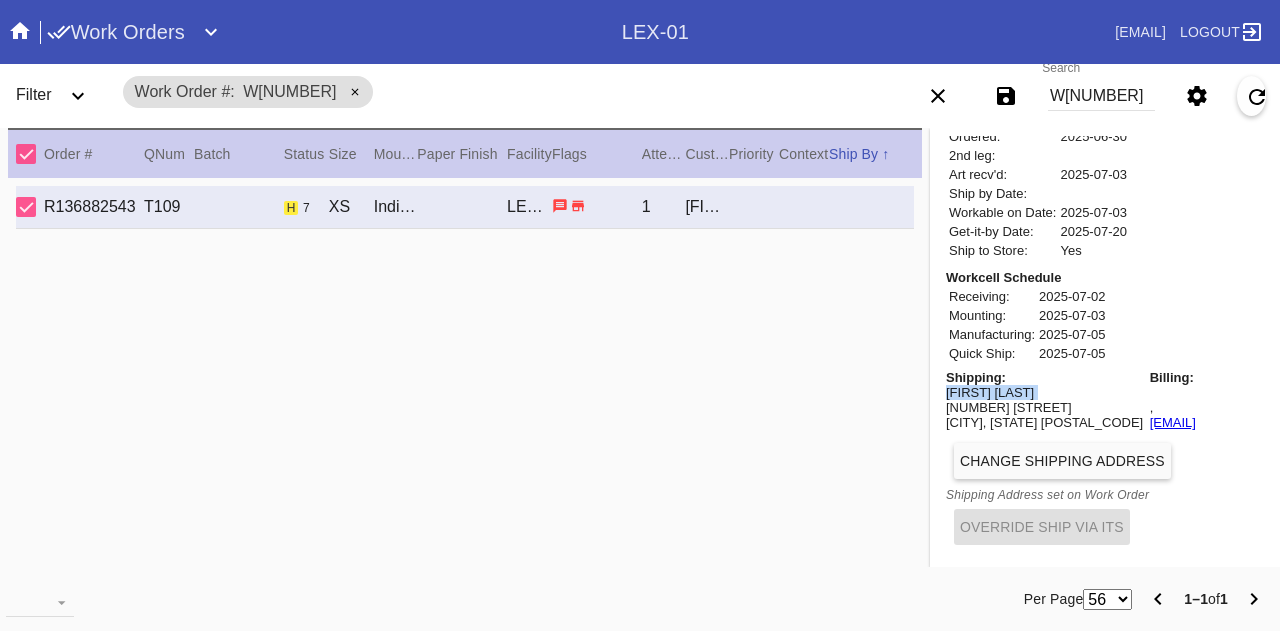 click on "[FIRST] [LAST]" at bounding box center [1044, 392] 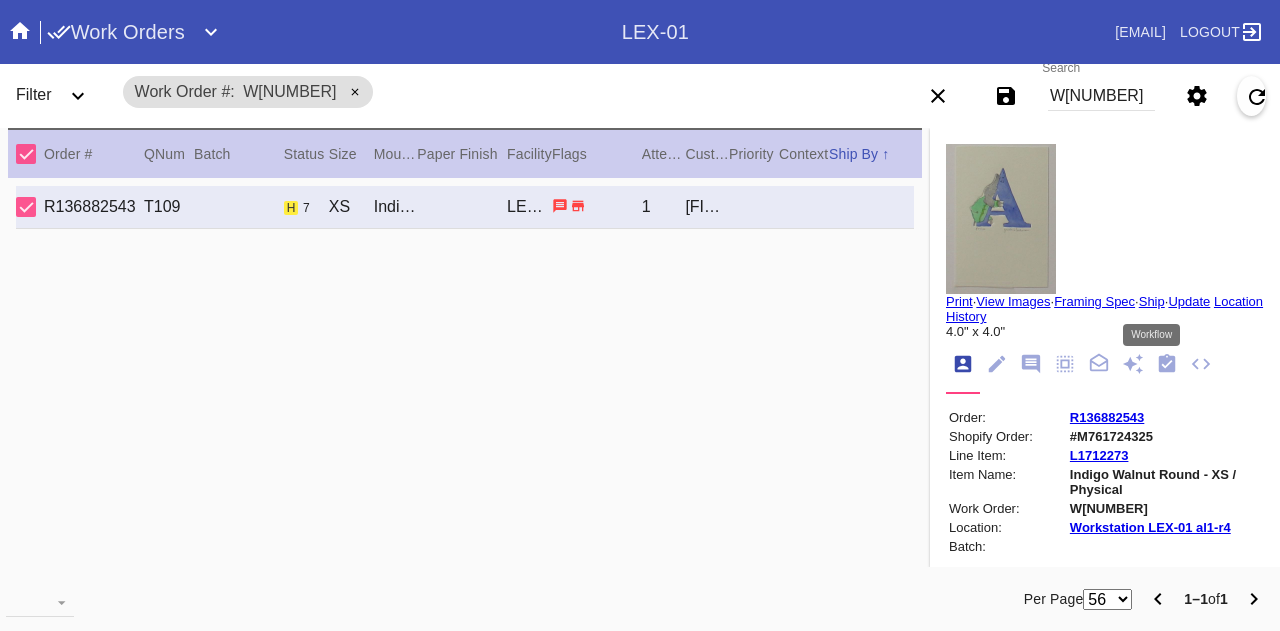 click at bounding box center (1167, 363) 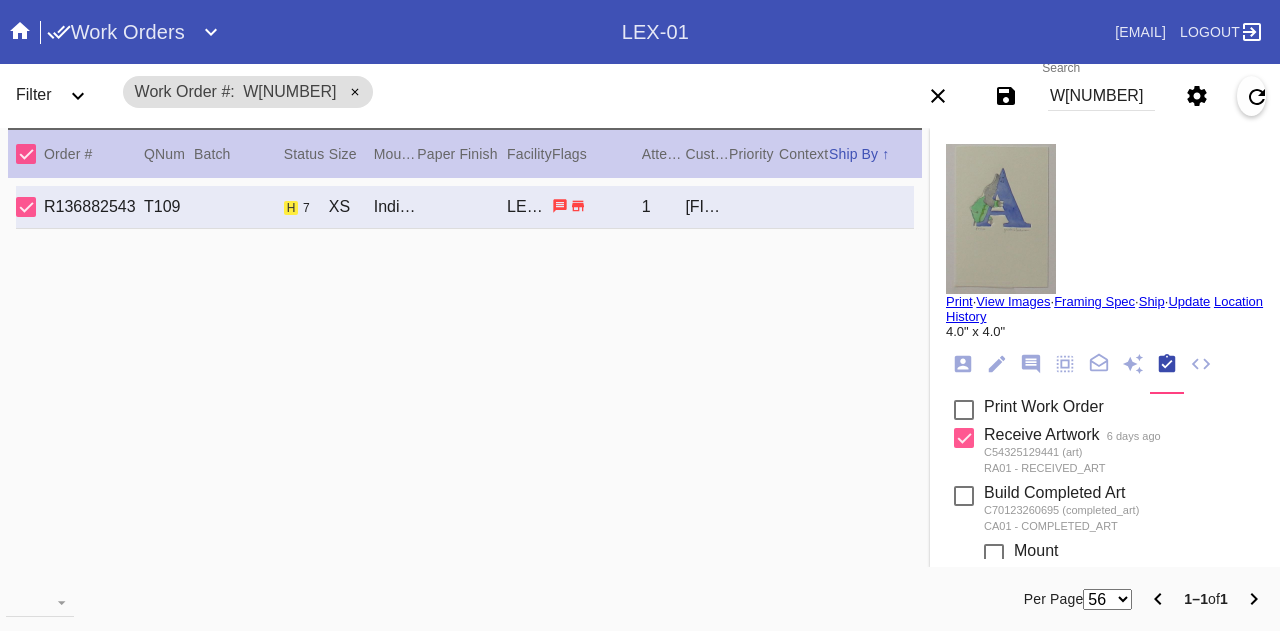 click on "W[NUMBER]" at bounding box center [1101, 96] 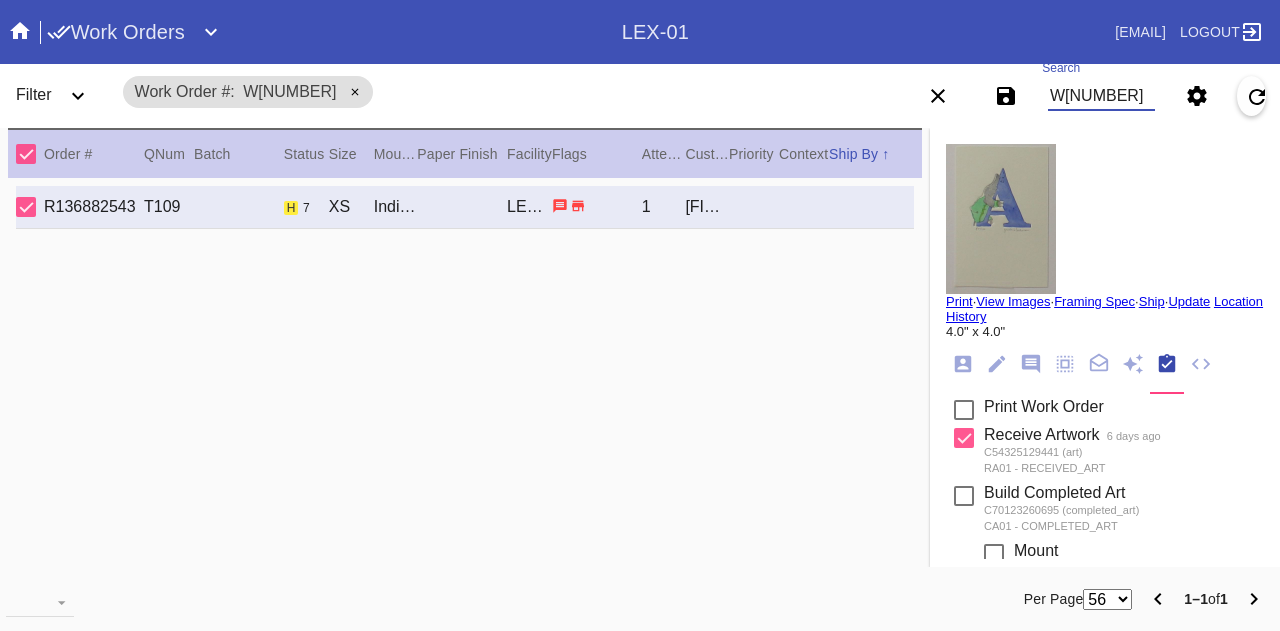 click on "W[NUMBER]" at bounding box center (1101, 96) 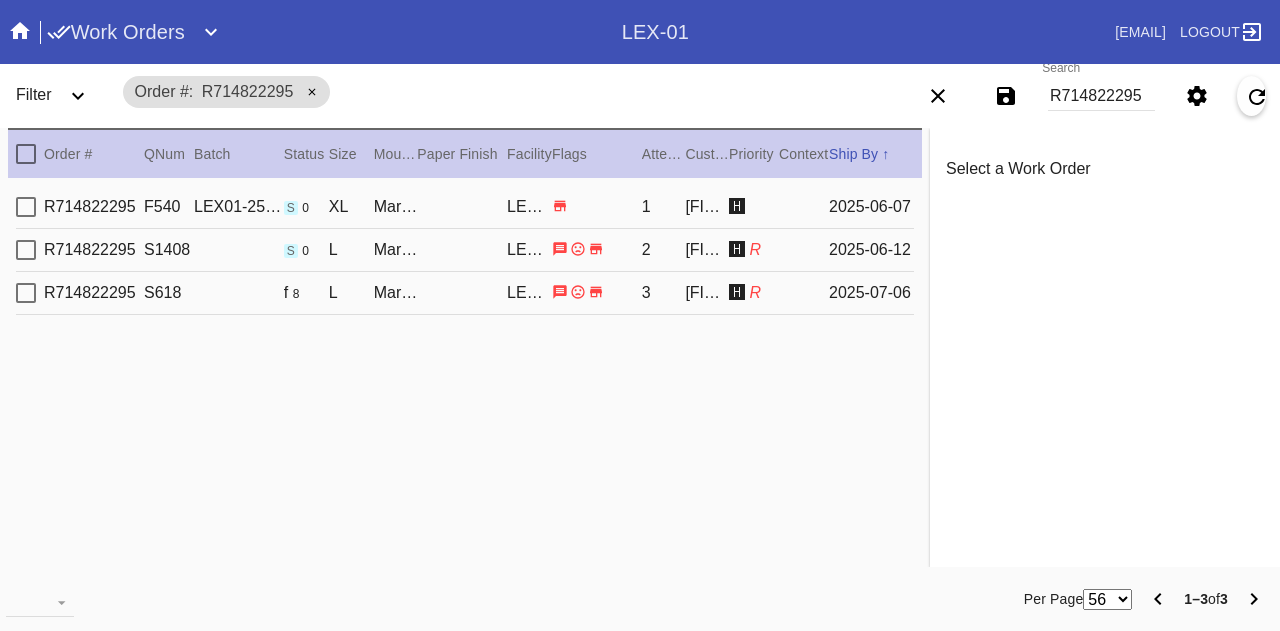 click on "2025-06-07" at bounding box center [871, 207] 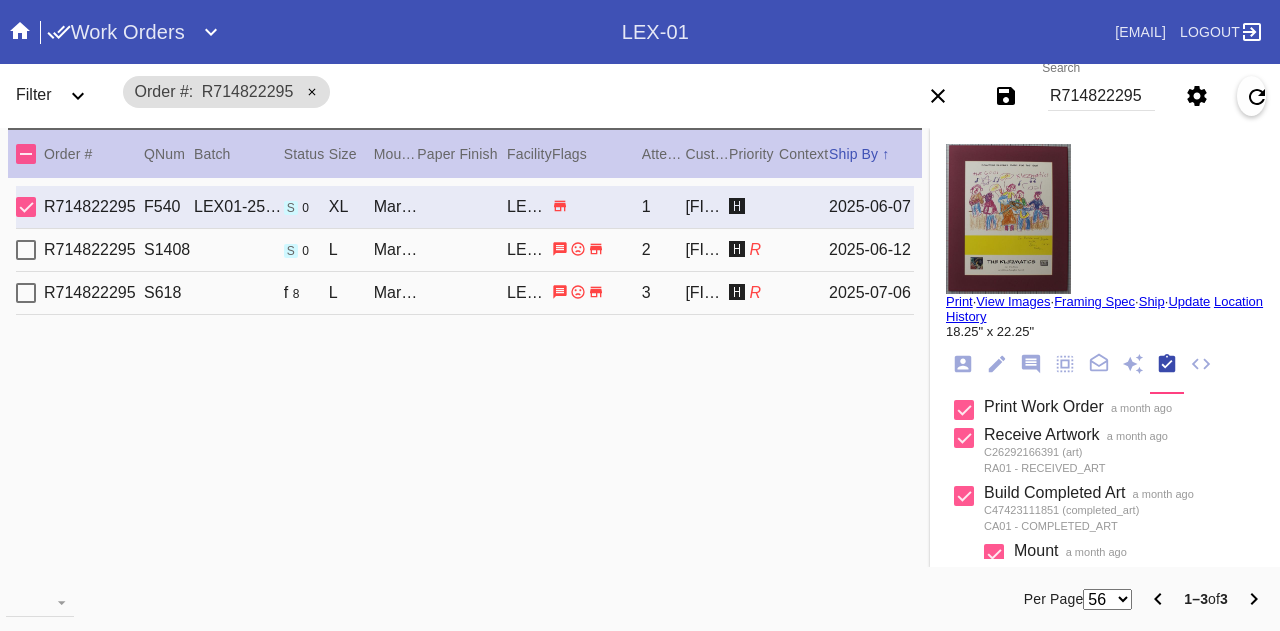click at bounding box center (1008, 219) 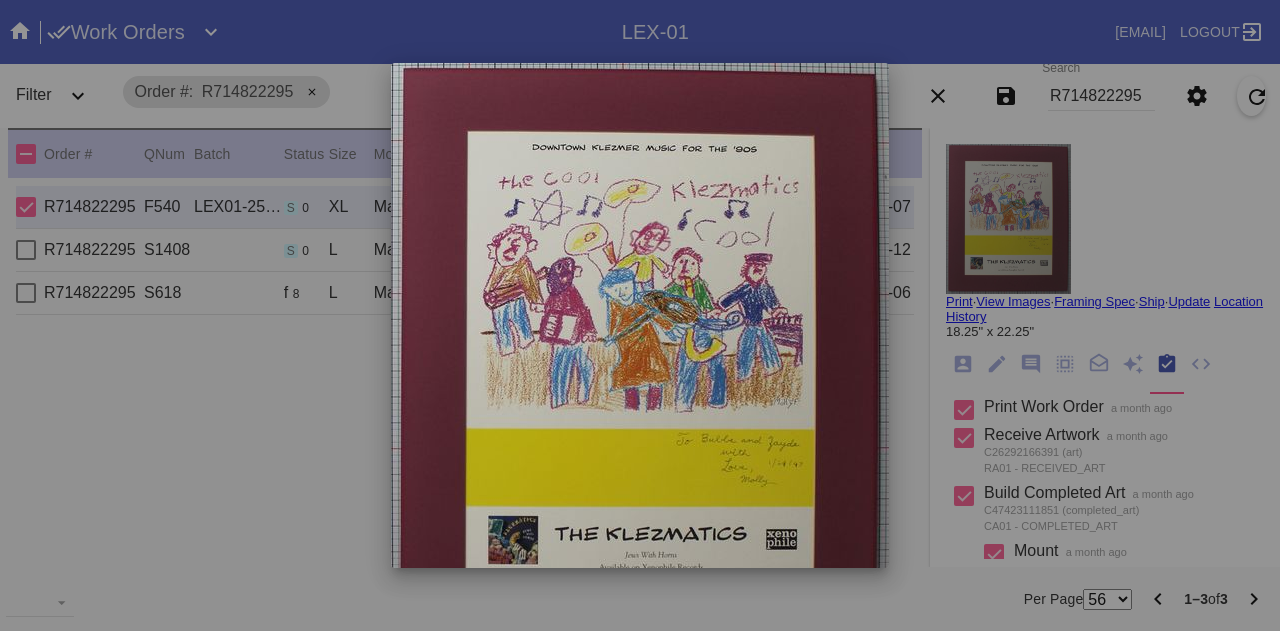 scroll, scrollTop: 95, scrollLeft: 0, axis: vertical 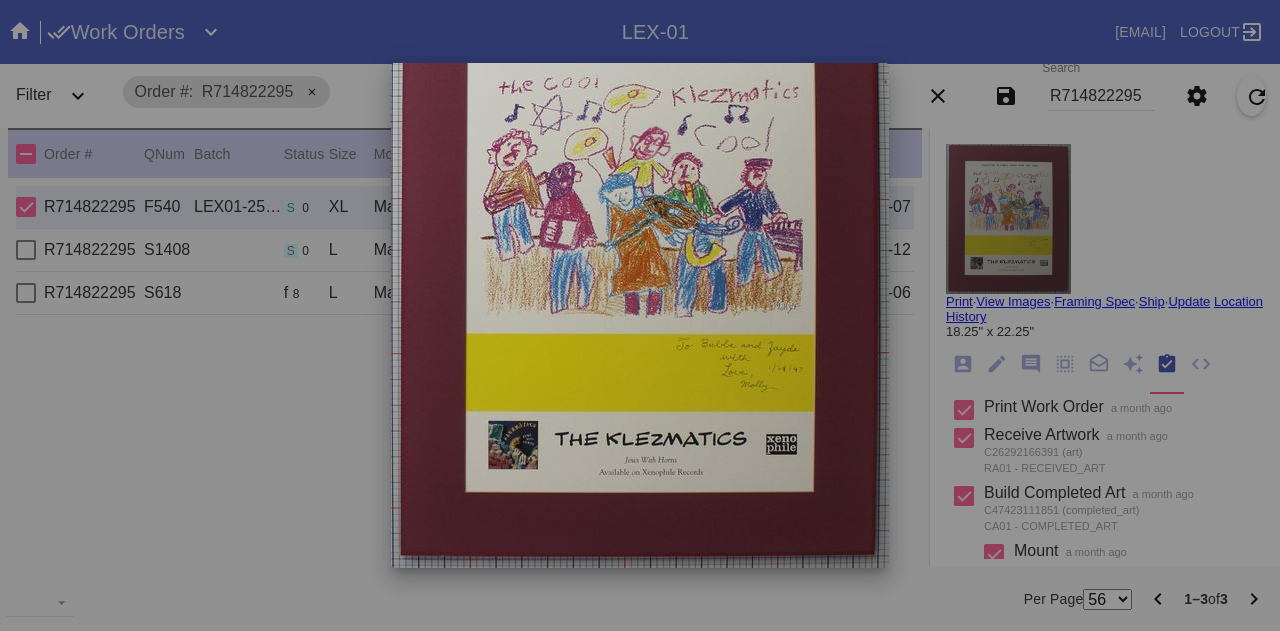 click at bounding box center (640, 315) 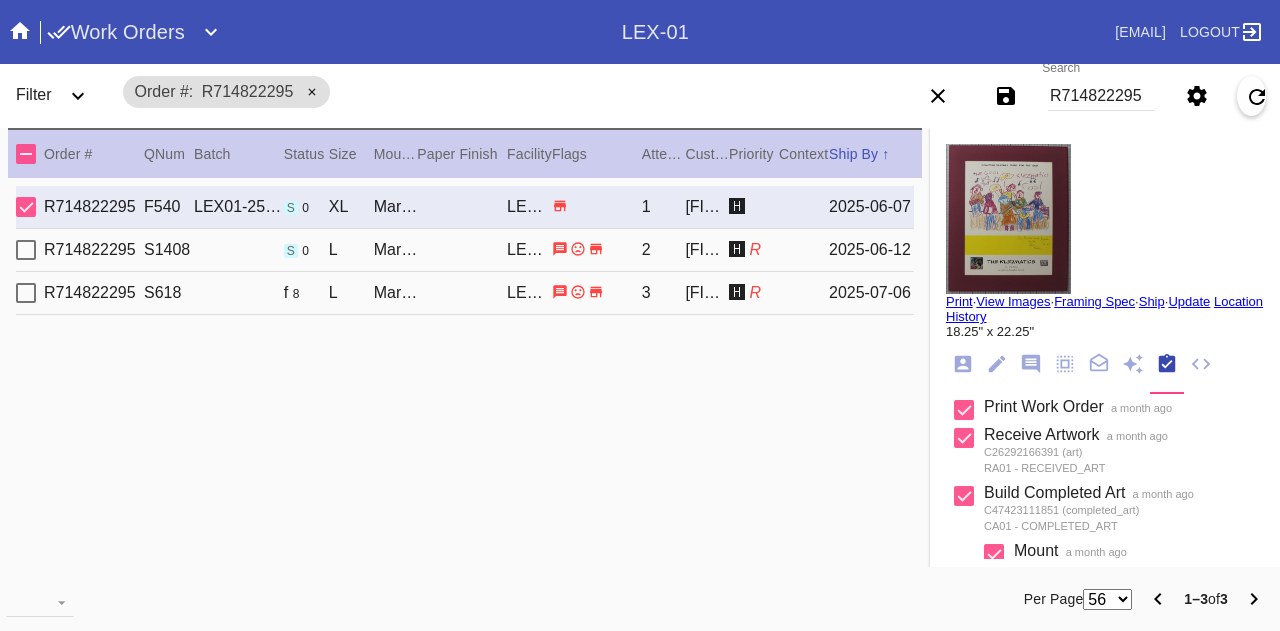 click on "[FIRST] [LAST]" at bounding box center [707, 207] 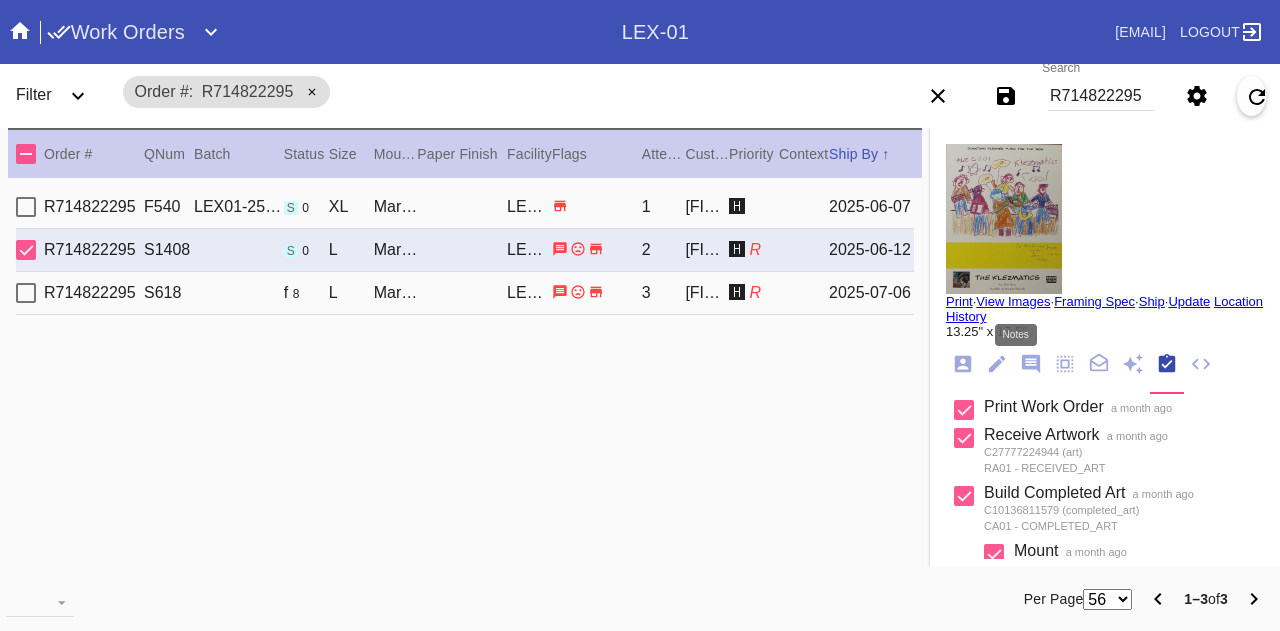 click at bounding box center [1031, 364] 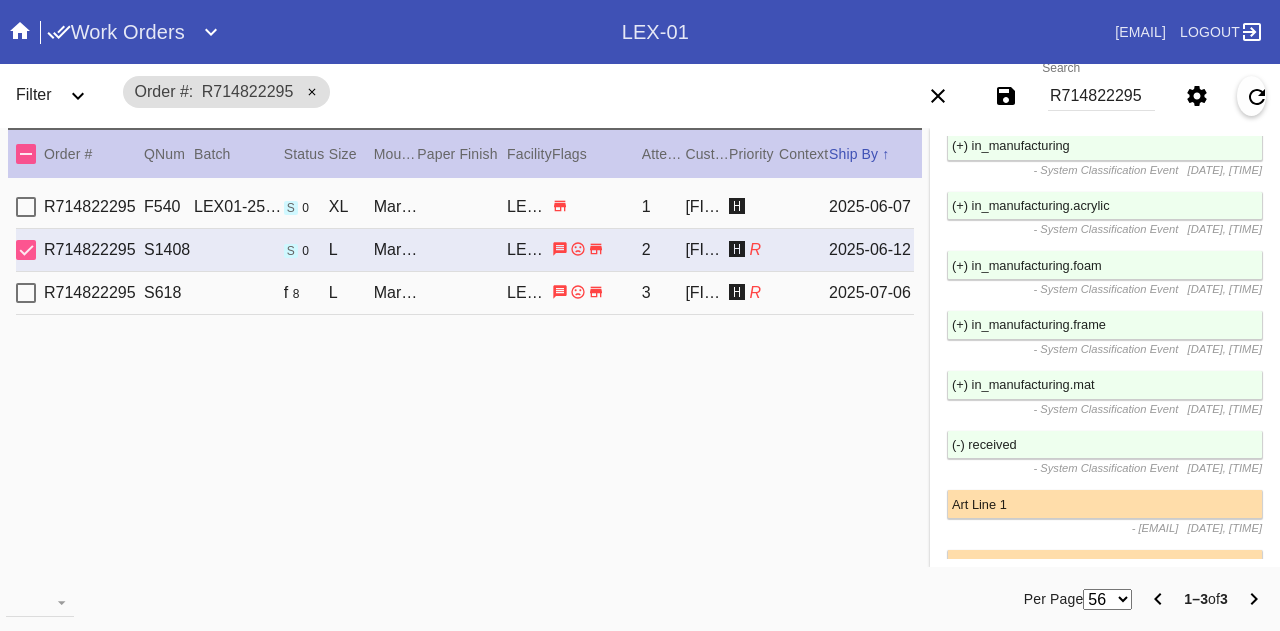 scroll, scrollTop: 2912, scrollLeft: 0, axis: vertical 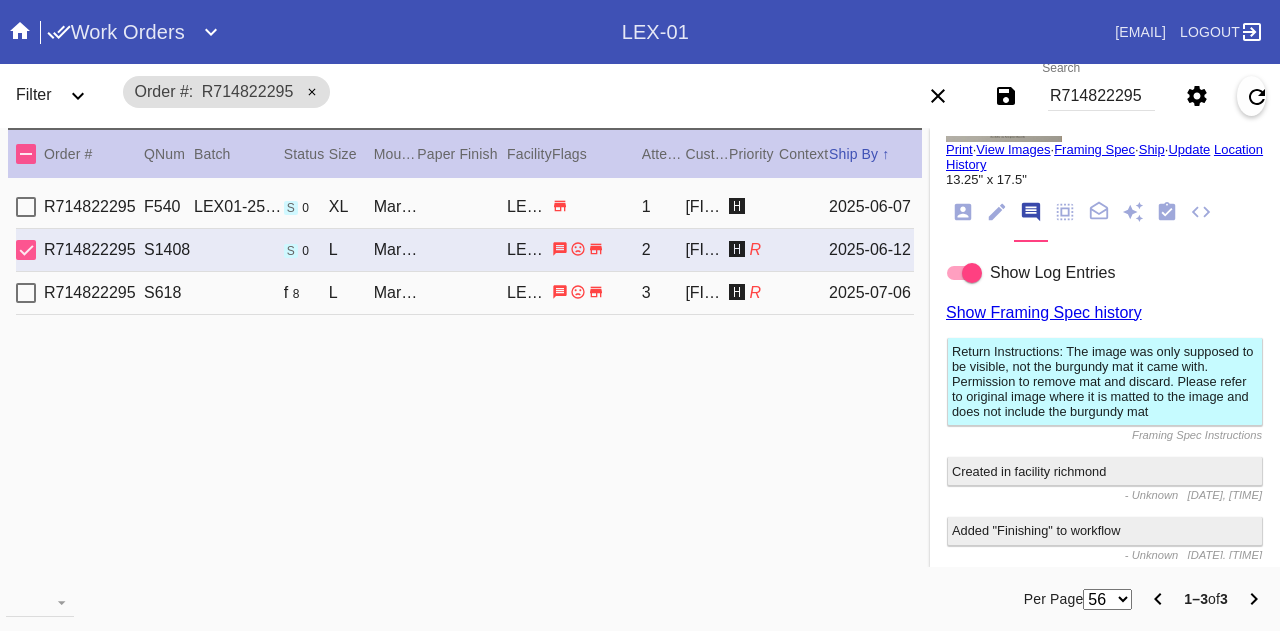click at bounding box center (963, 212) 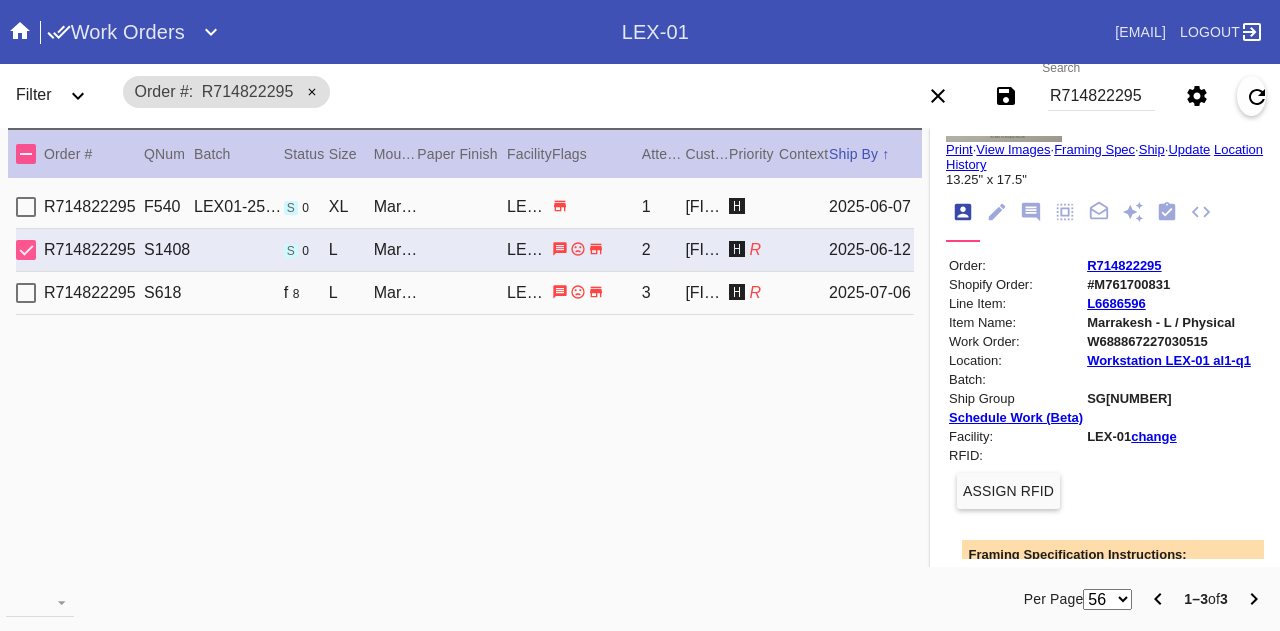 scroll, scrollTop: 812, scrollLeft: 0, axis: vertical 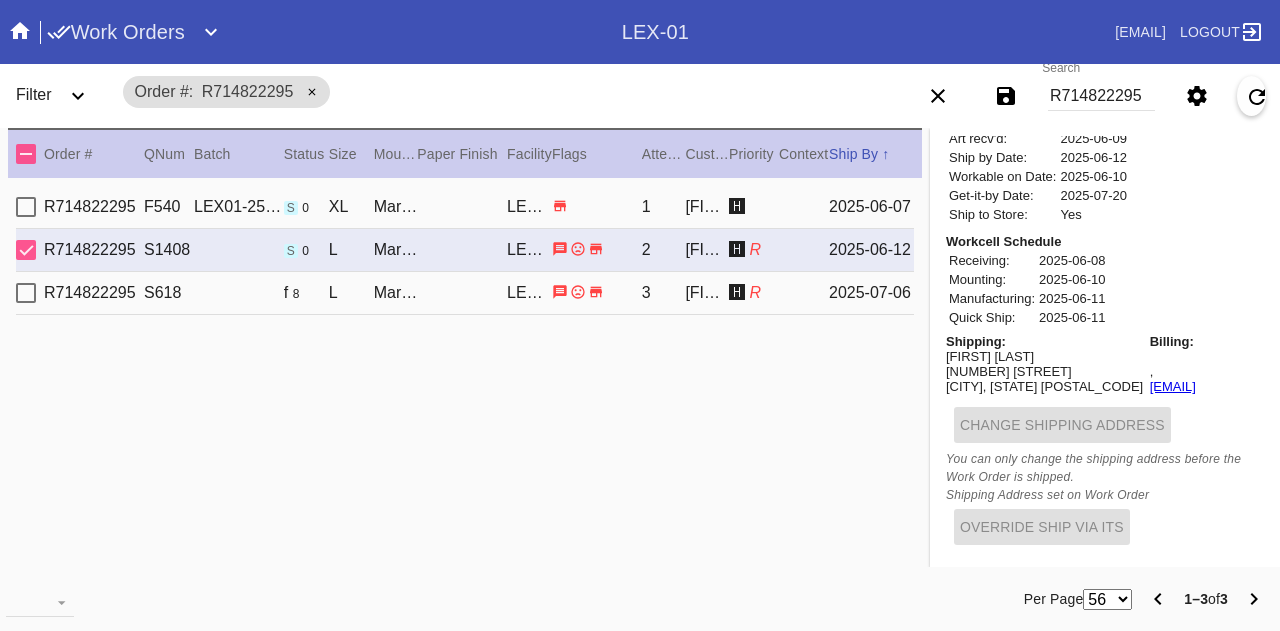 click on "[FIRST] [LAST]" at bounding box center [1044, 356] 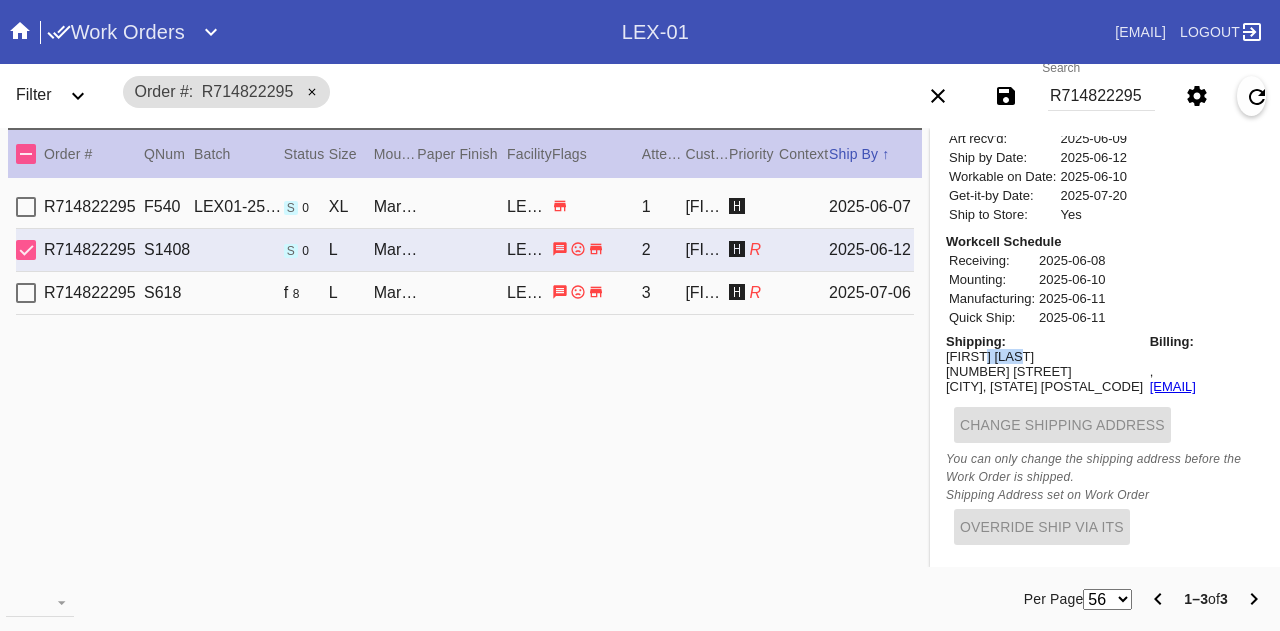 click on "[FIRST] [LAST]" at bounding box center [1044, 356] 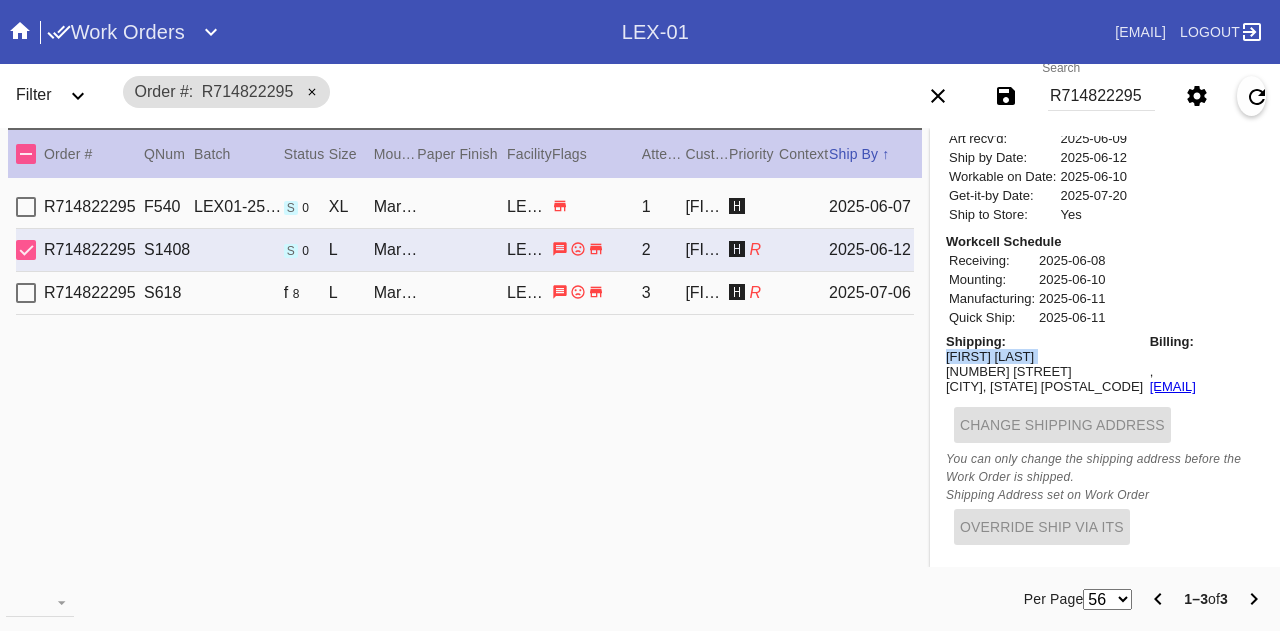 click on "[FIRST] [LAST]" at bounding box center [1044, 356] 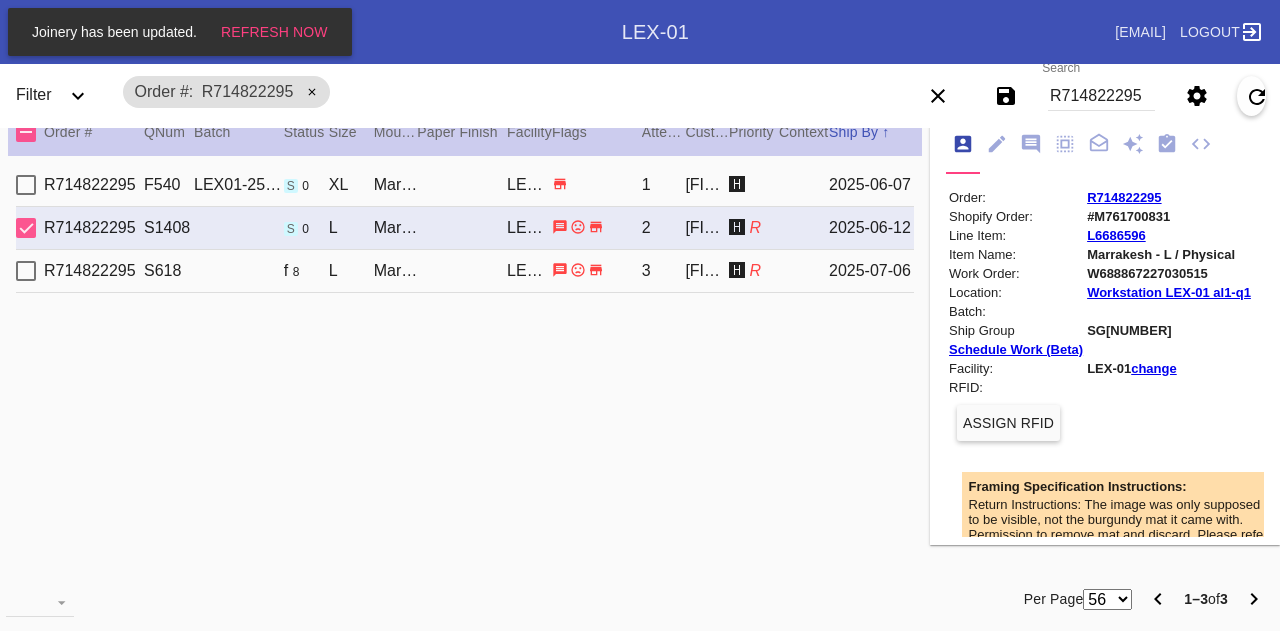scroll, scrollTop: 0, scrollLeft: 0, axis: both 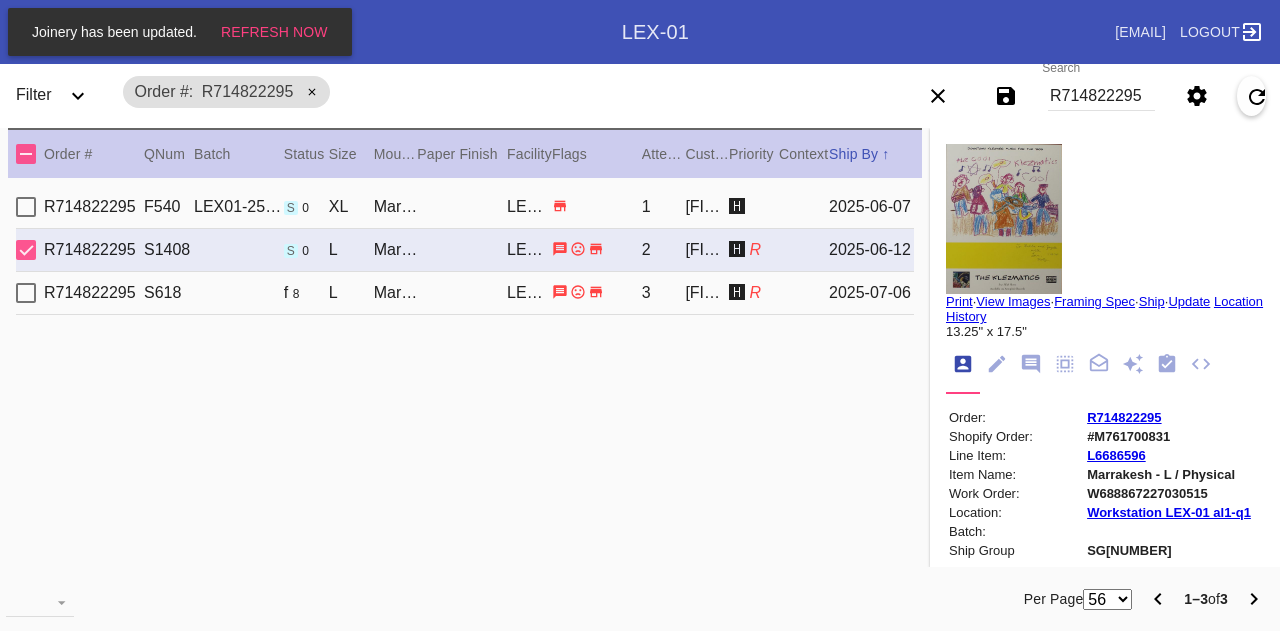 click on "R714822295" at bounding box center [1101, 96] 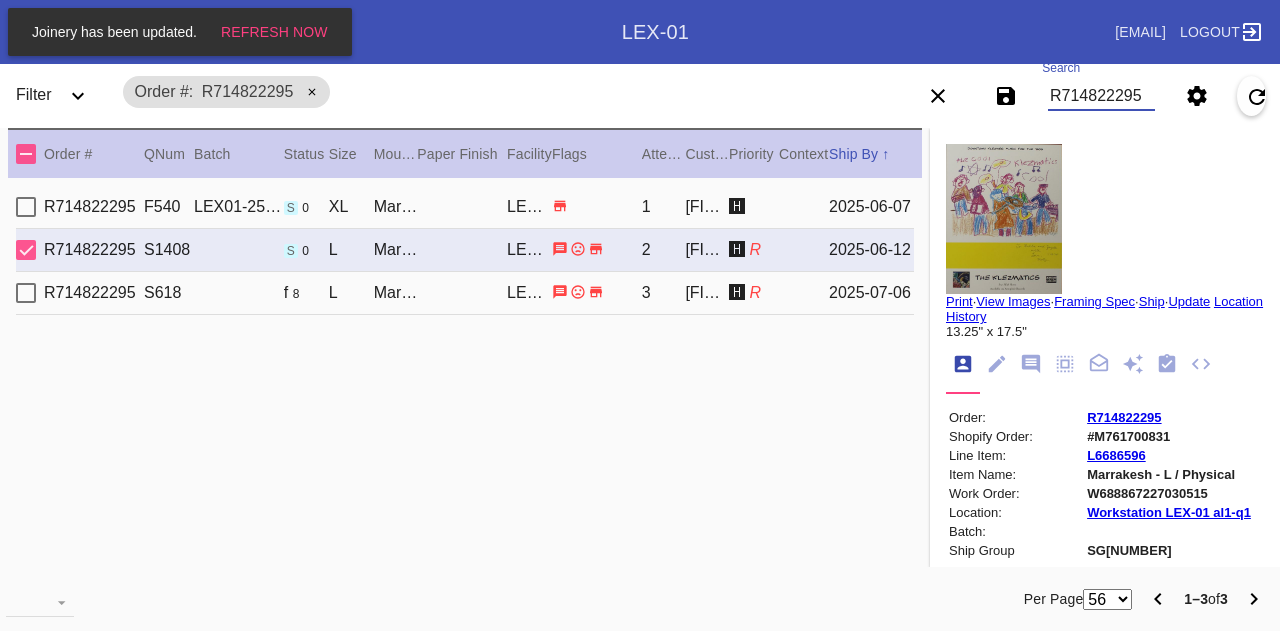 click on "R714822295" at bounding box center (1101, 96) 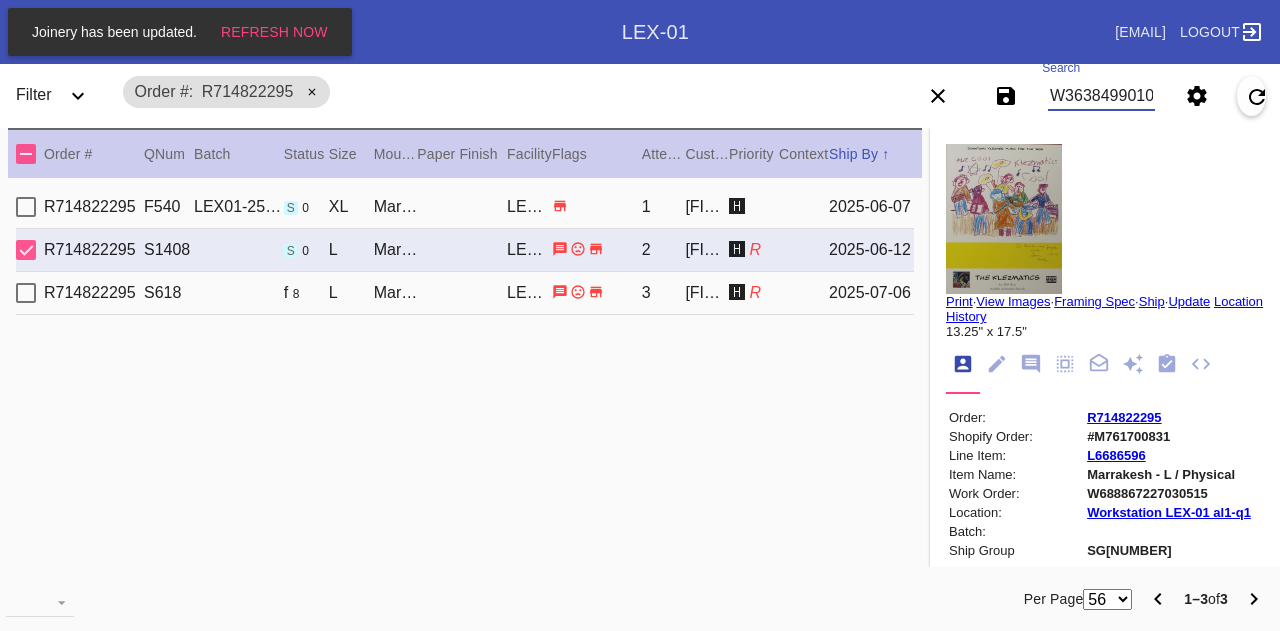 scroll, scrollTop: 0, scrollLeft: 45, axis: horizontal 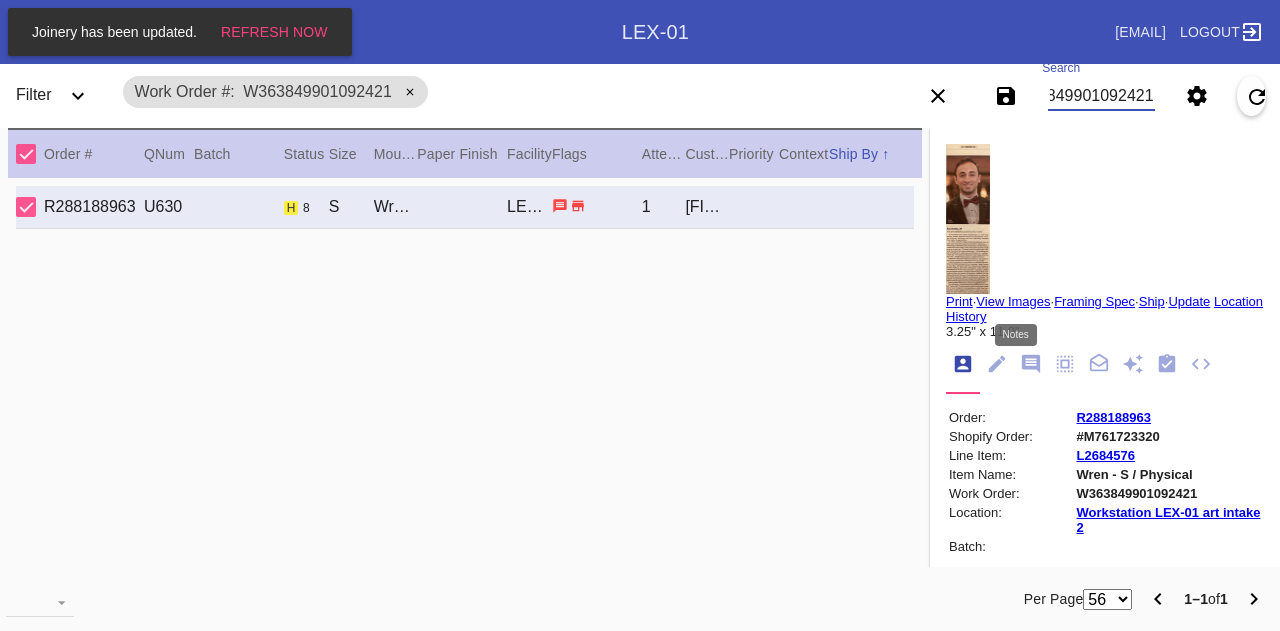 type on "W363849901092421" 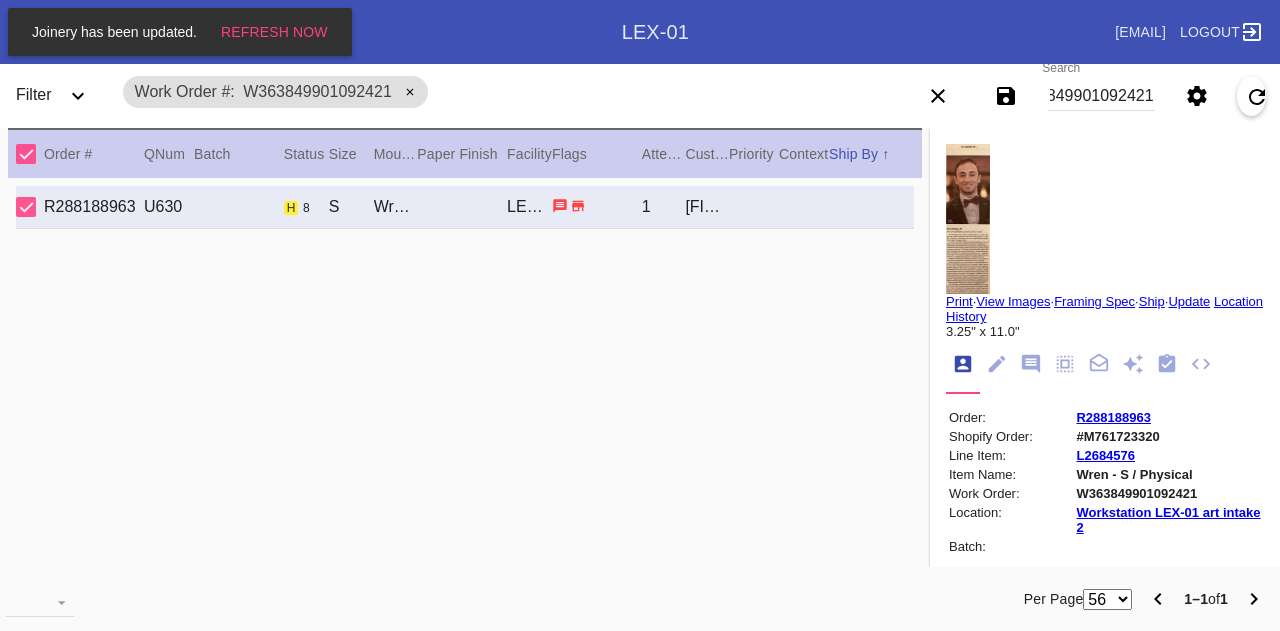 scroll, scrollTop: 0, scrollLeft: 0, axis: both 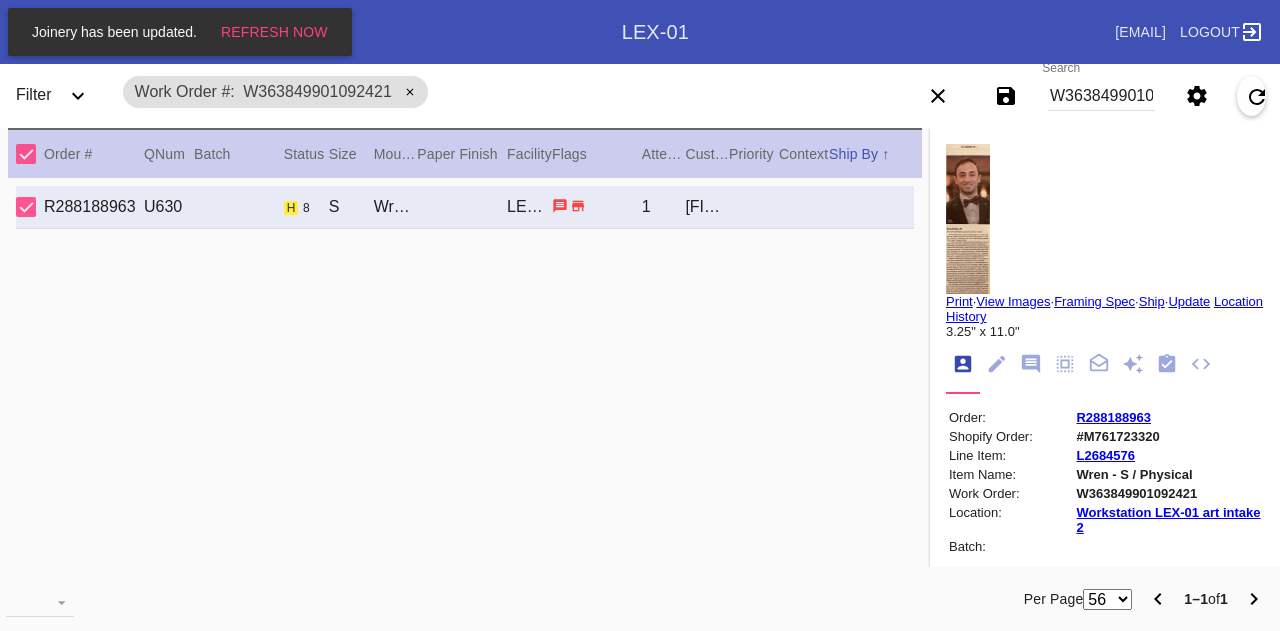 click at bounding box center [1031, 364] 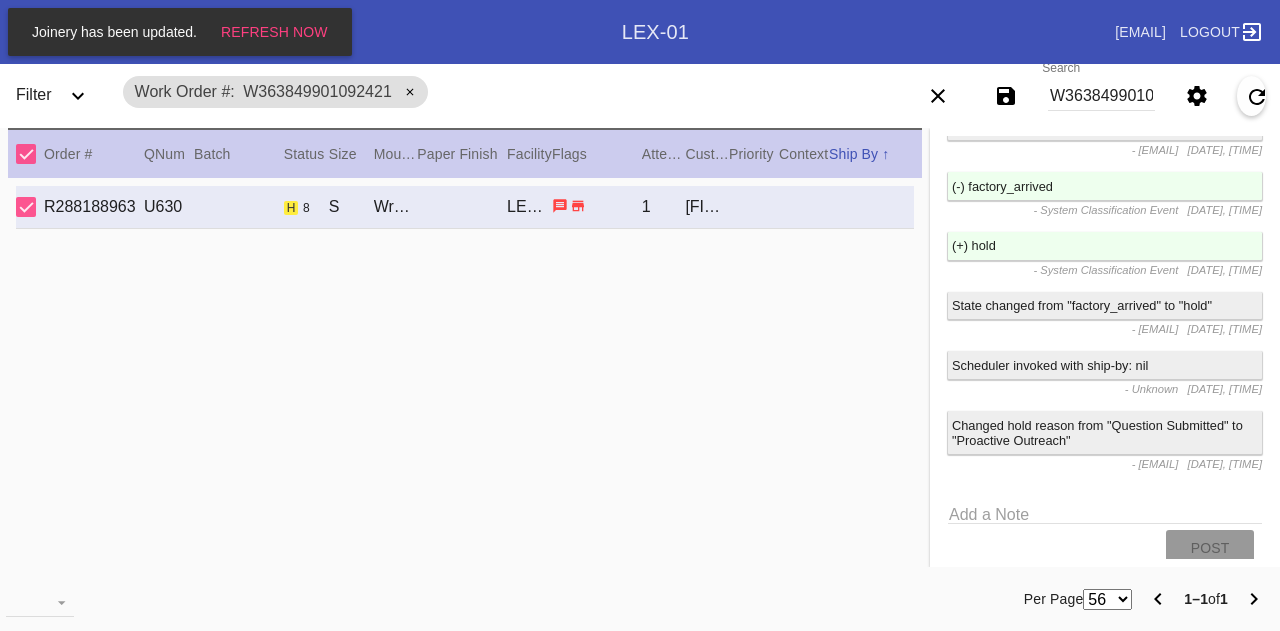 scroll, scrollTop: 2160, scrollLeft: 0, axis: vertical 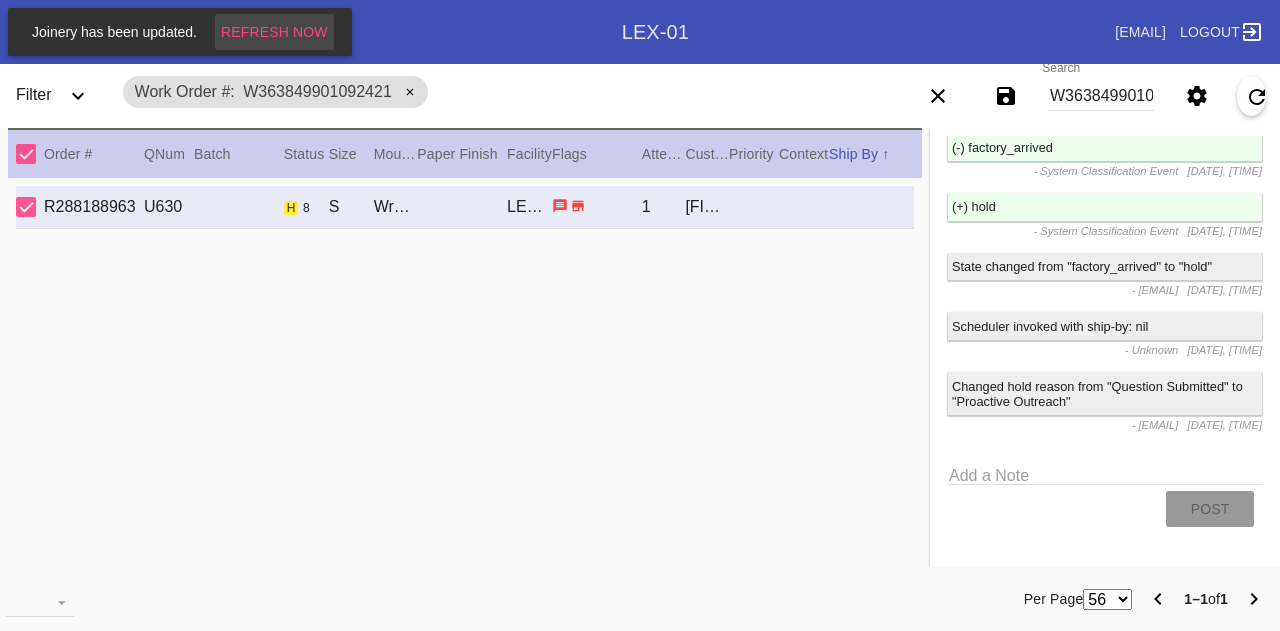 click on "Refresh Now" at bounding box center [274, 32] 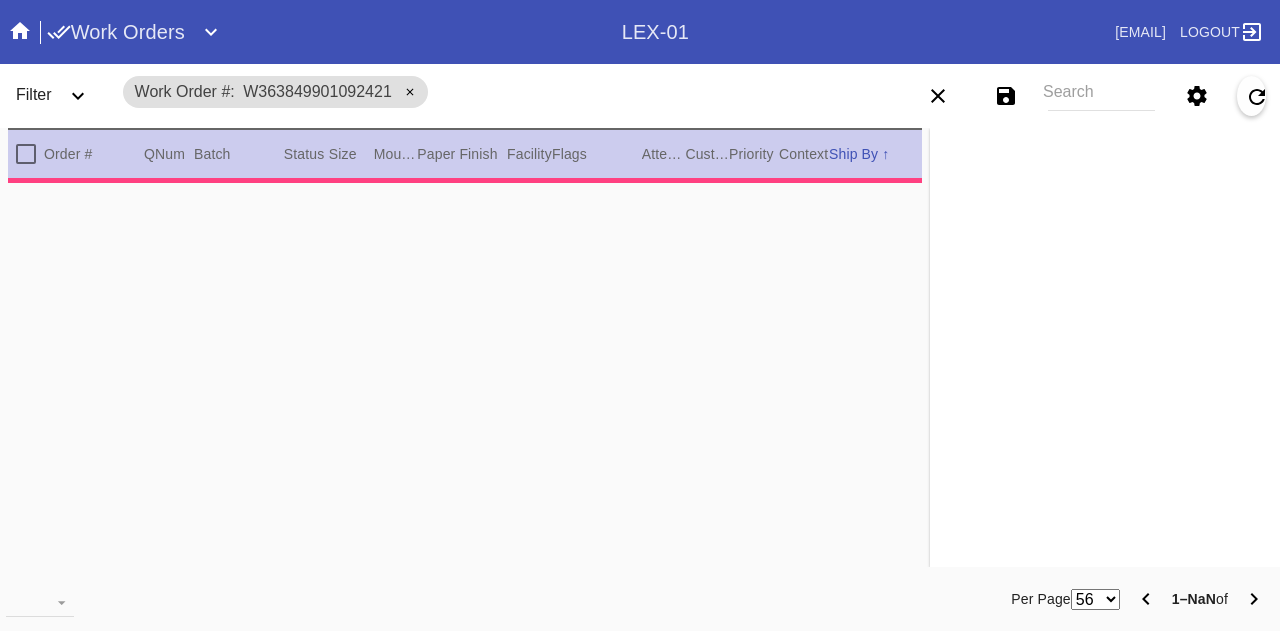 scroll, scrollTop: 0, scrollLeft: 0, axis: both 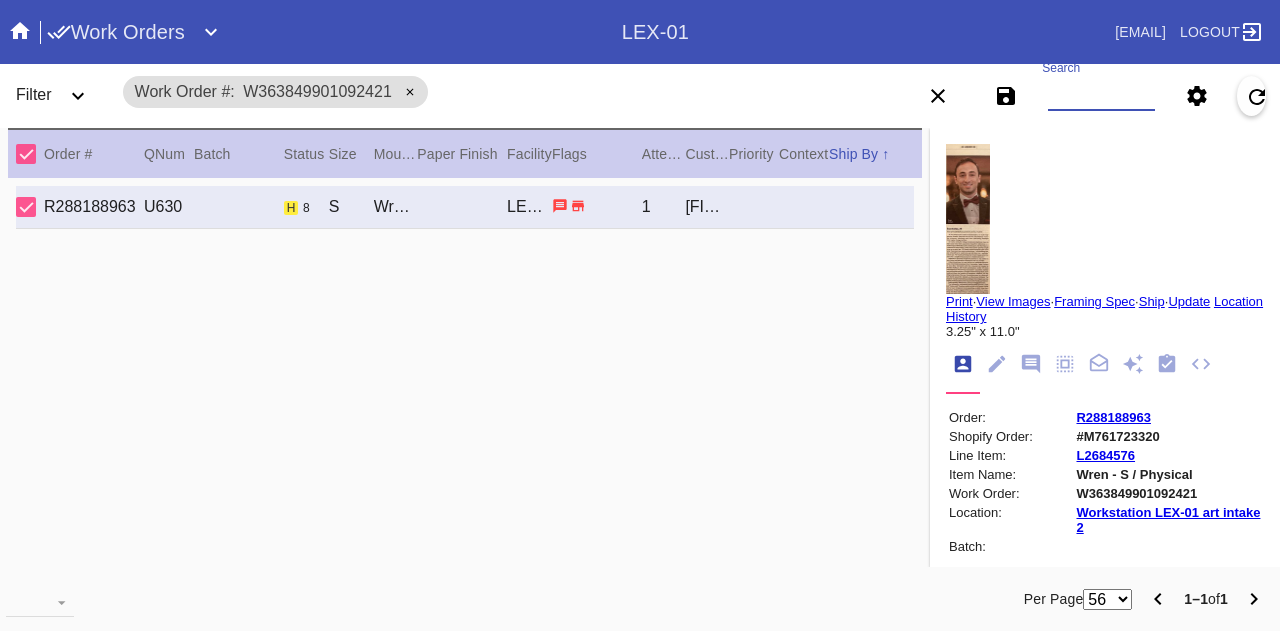 click on "Search" at bounding box center (1101, 96) 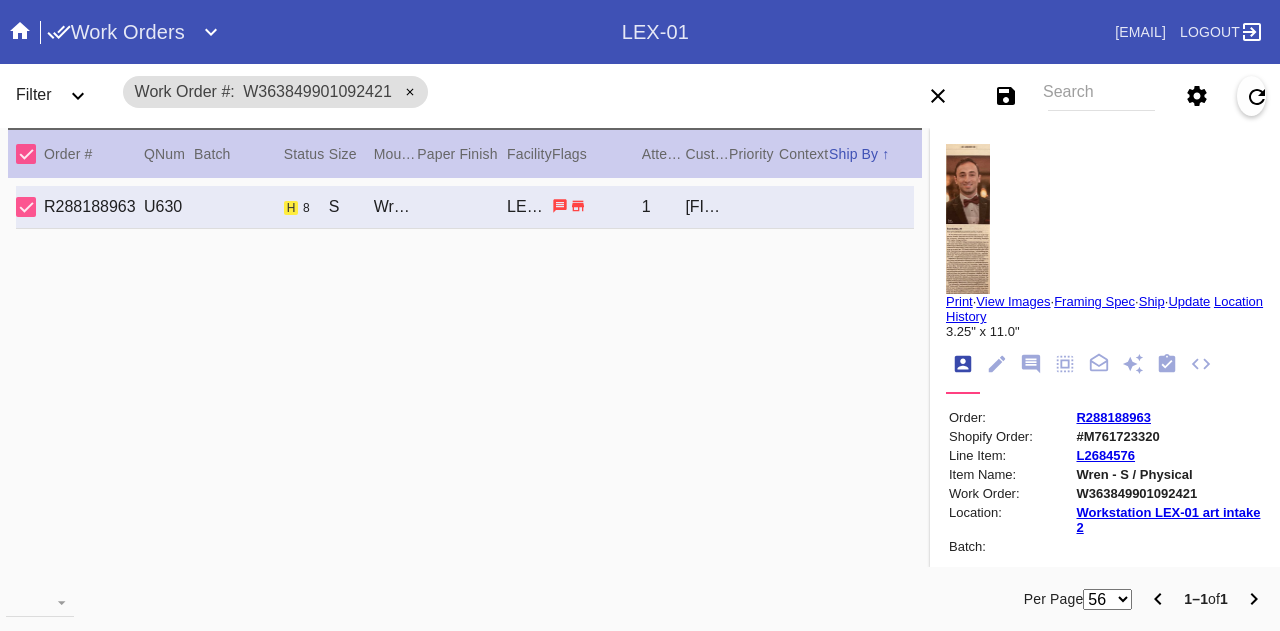click at bounding box center [410, 92] 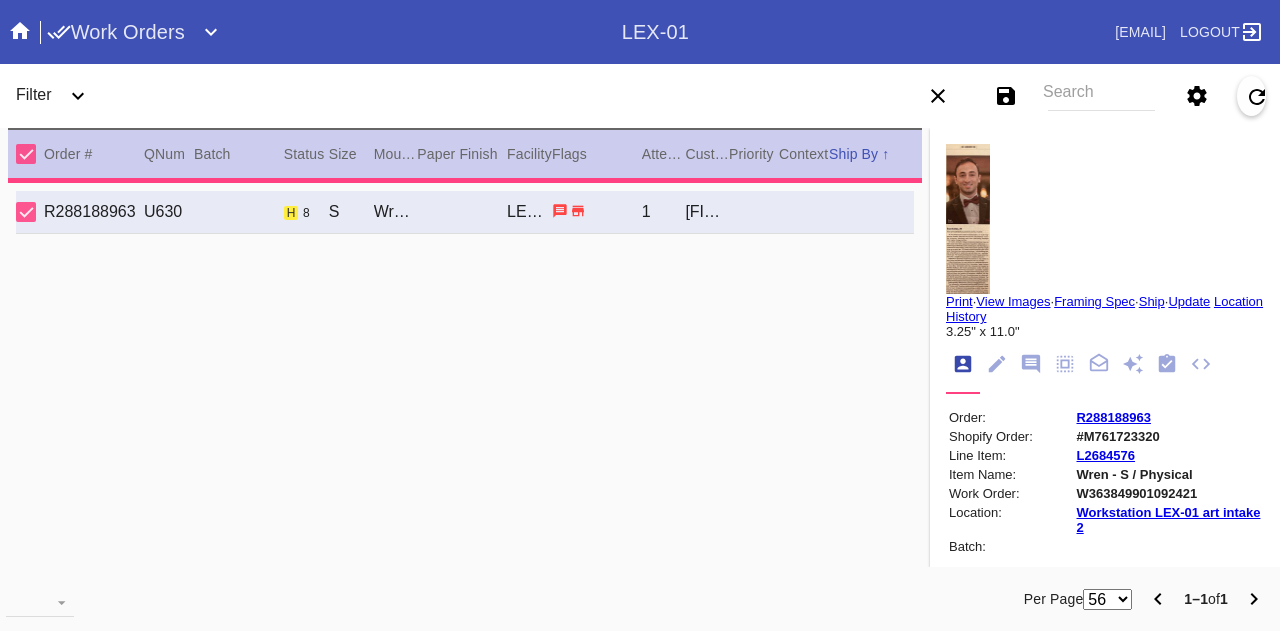 click on "Filter" at bounding box center [60, 96] 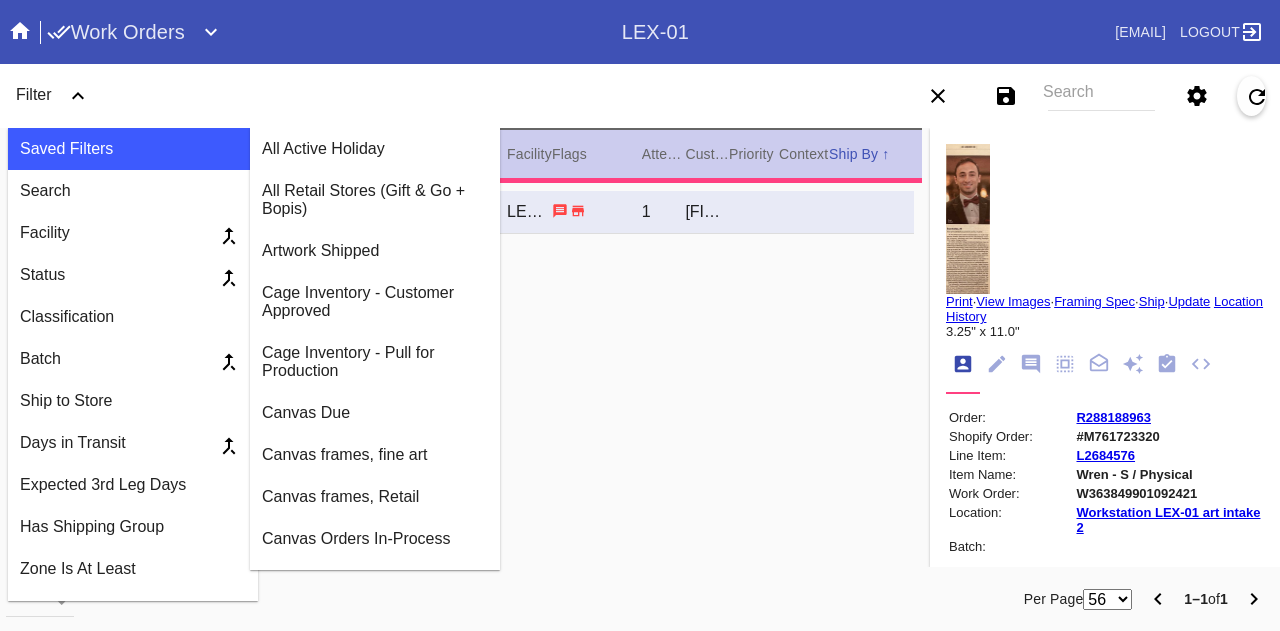 click on "Canvas Due" at bounding box center [375, 149] 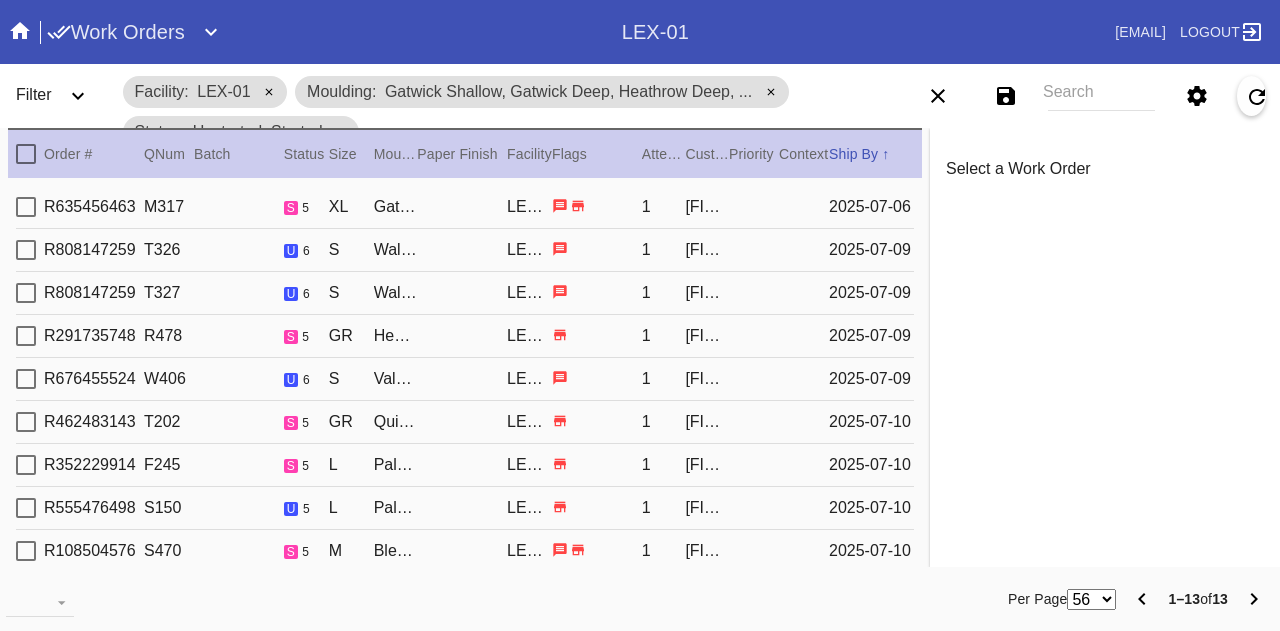 click on "R808147259 T326 u   6 S Walnut Canvas / Canvas LEX-01 1 Karen Barth
2025-07-09" at bounding box center [465, 250] 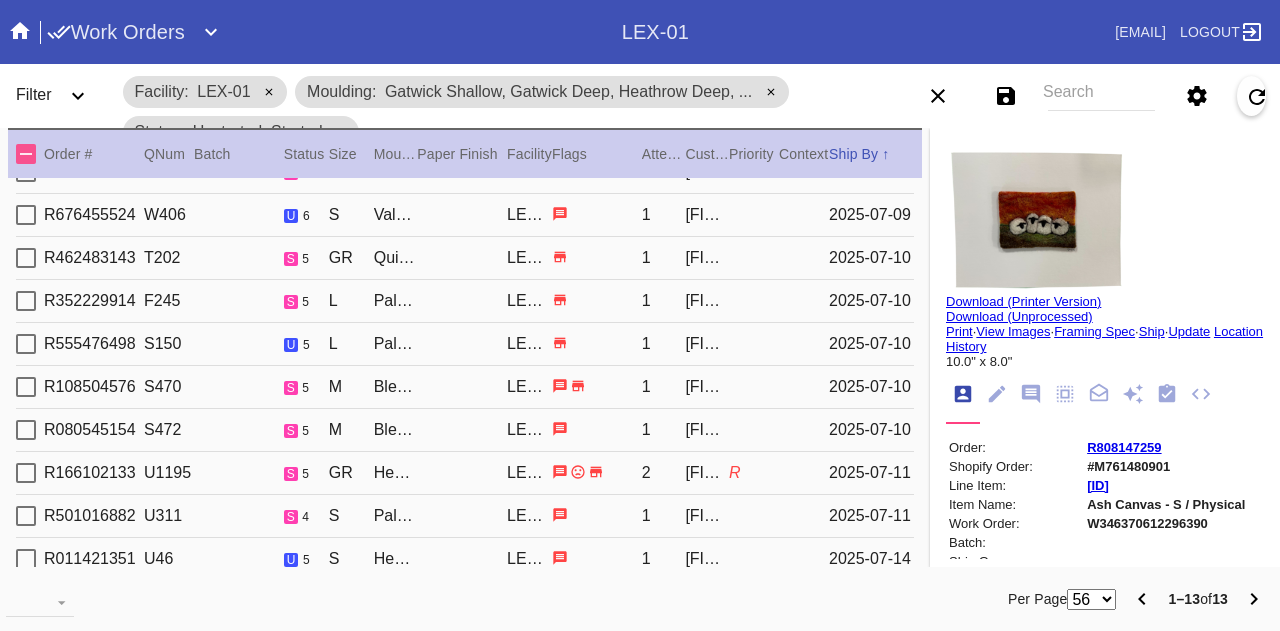 scroll, scrollTop: 168, scrollLeft: 0, axis: vertical 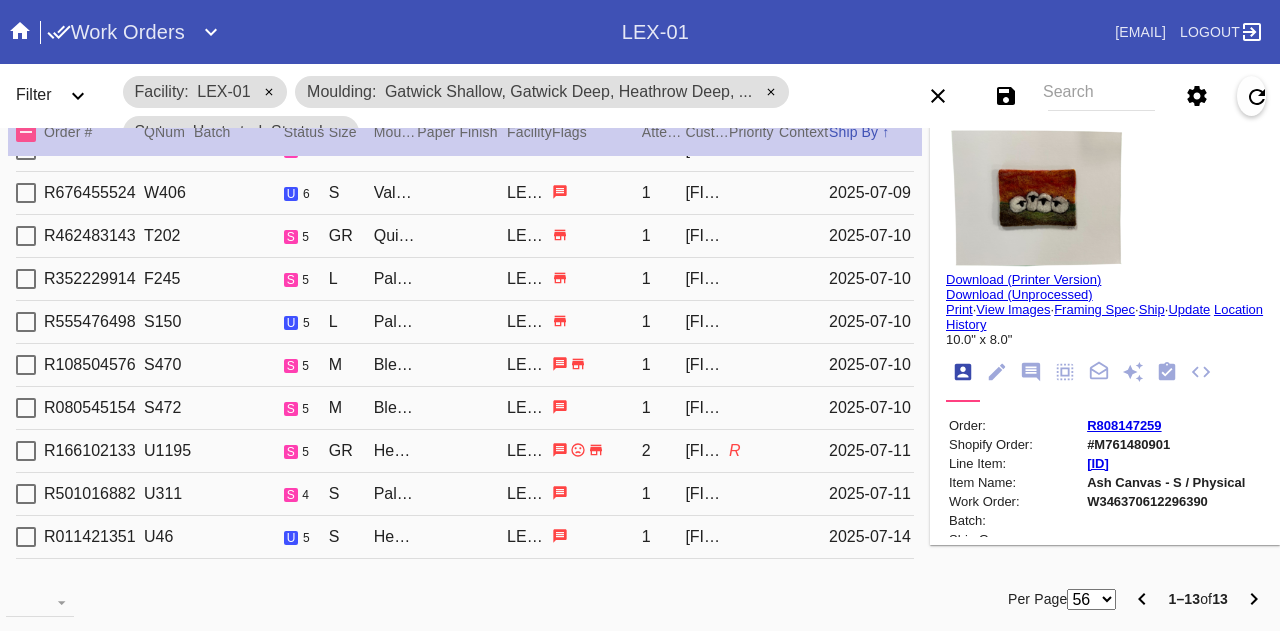 click on "R555476498 S150 u   5 L Palermo / Canvas LEX-01 1 Cecilia Siciliano
2025-07-10" at bounding box center [465, 322] 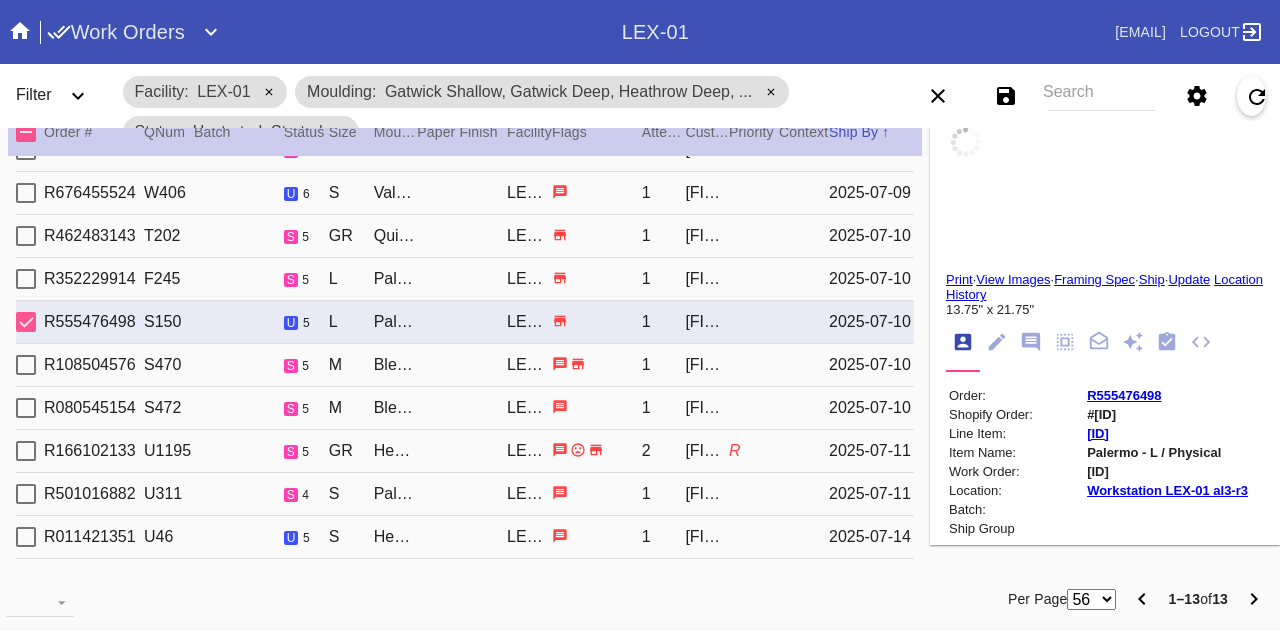 click on "R108504576 S470 s   5 M Bleached Maple Canvas / Canvas LEX-01 1 Rachel Holt
2025-07-10" at bounding box center [465, 365] 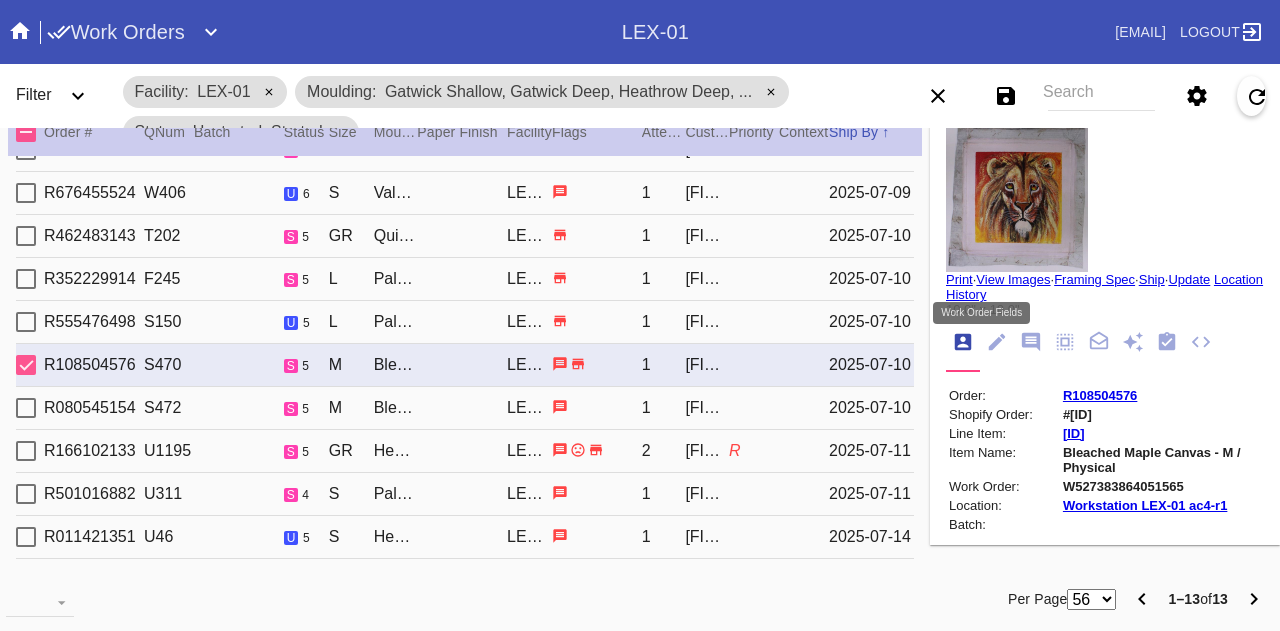 click at bounding box center (997, 342) 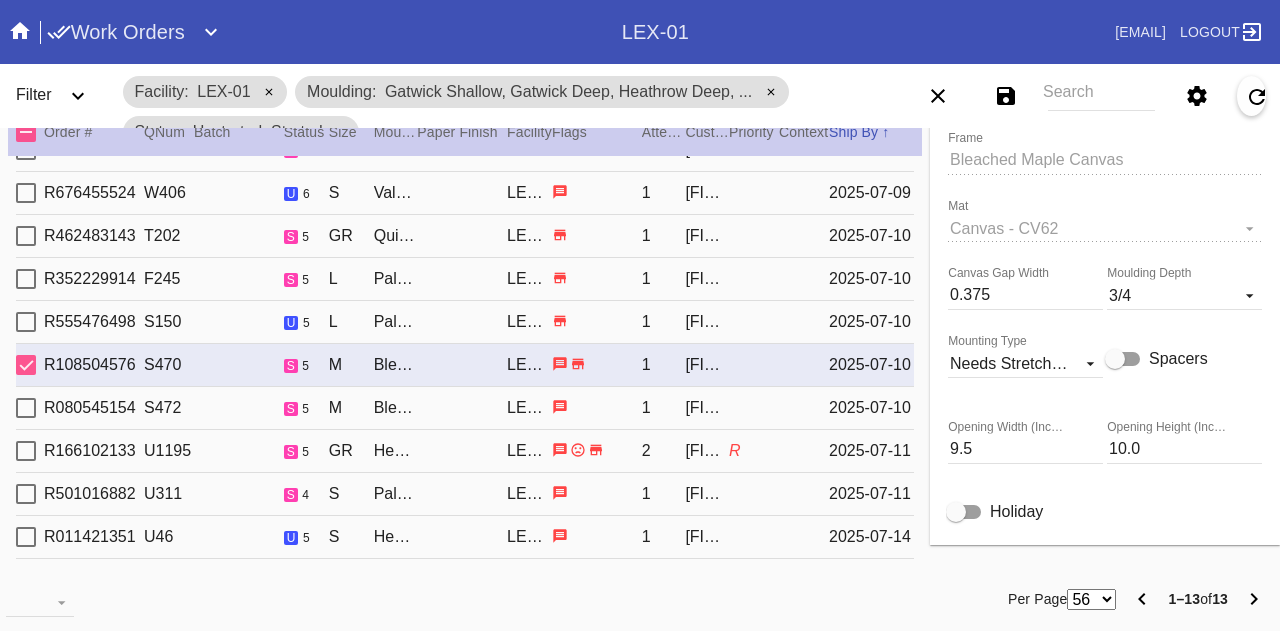 scroll, scrollTop: 428, scrollLeft: 0, axis: vertical 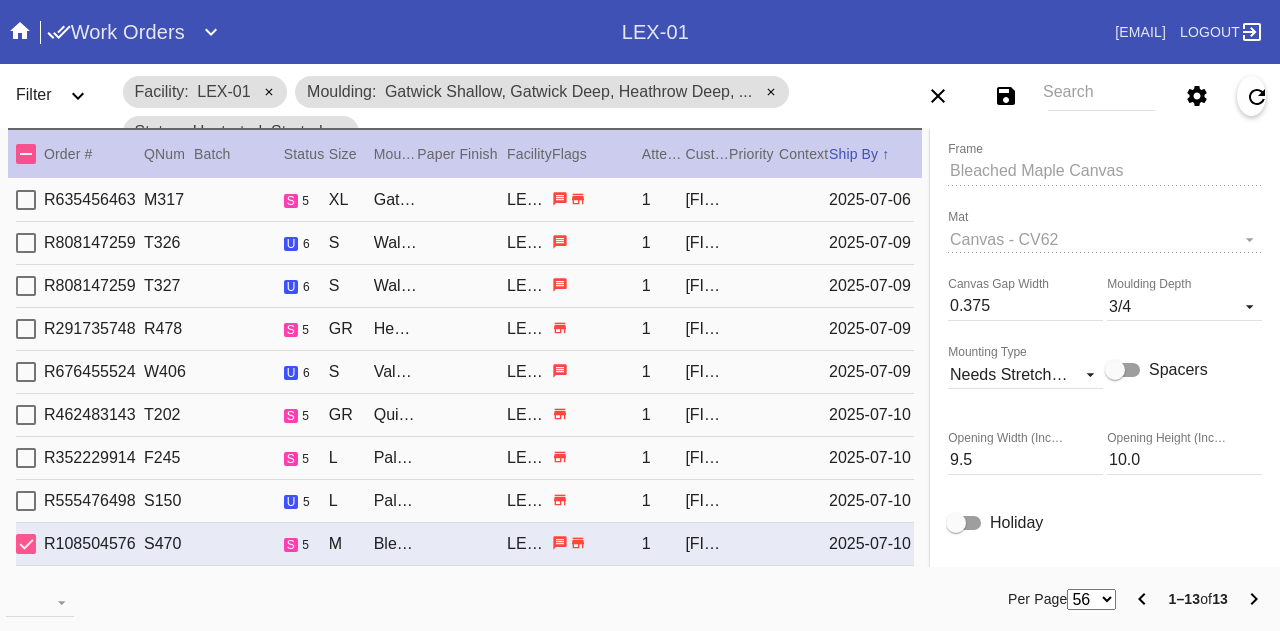 click on "R808147259 T327 u   6 S Walnut Canvas / Canvas LEX-01 1 Karen Barth
2025-07-09" at bounding box center [465, 286] 